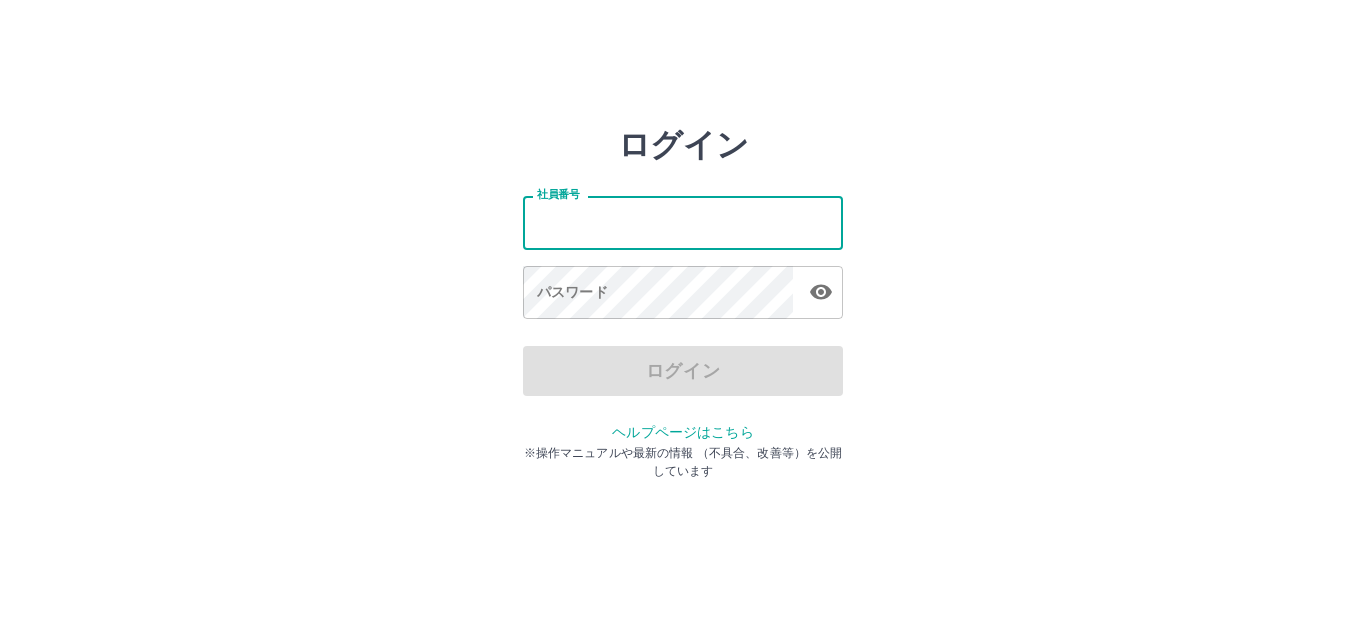 scroll, scrollTop: 0, scrollLeft: 0, axis: both 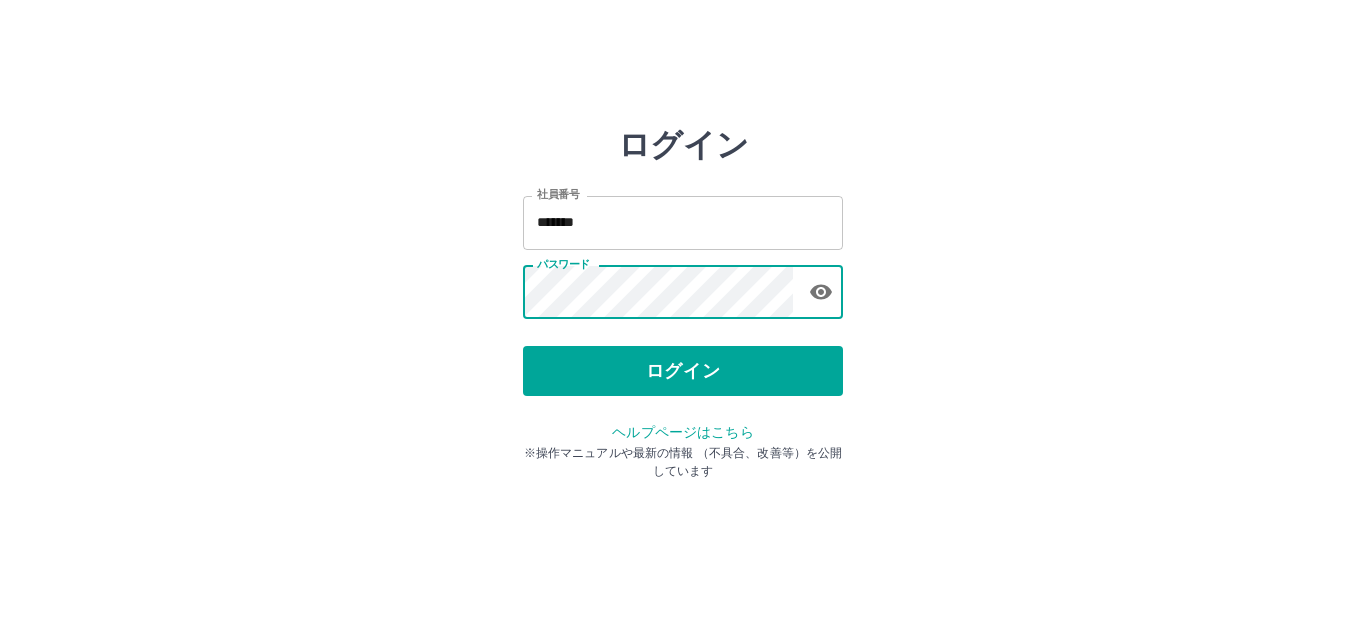 type 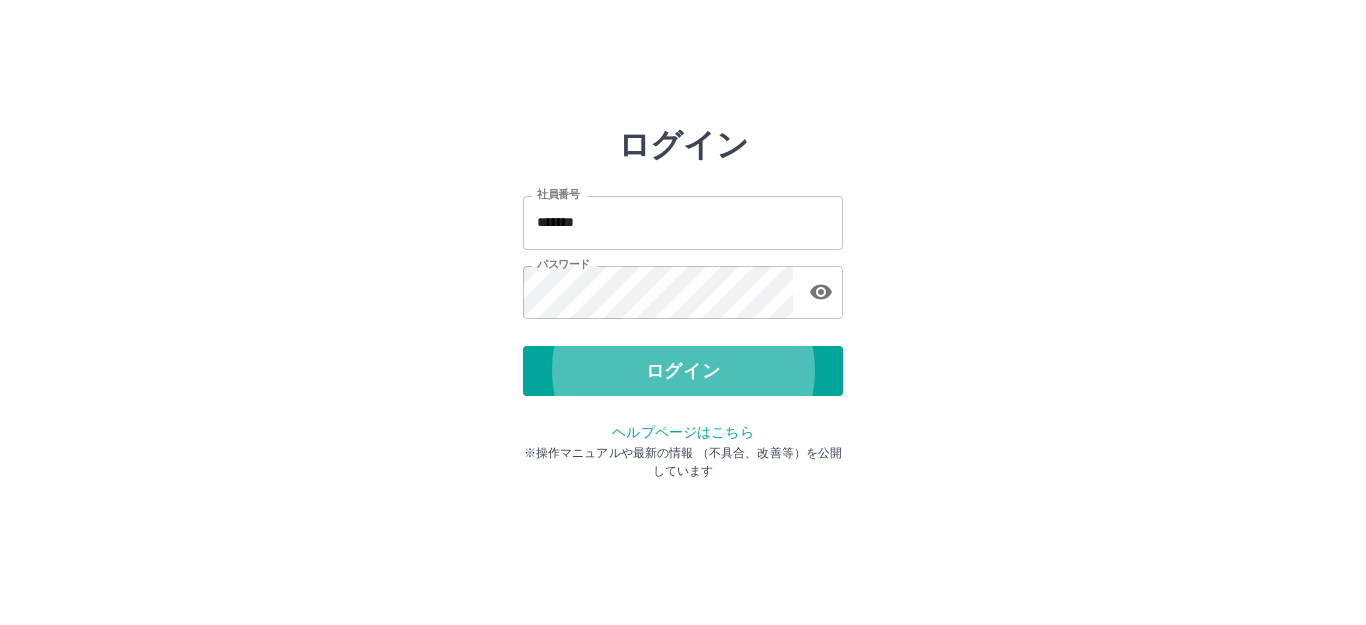 type 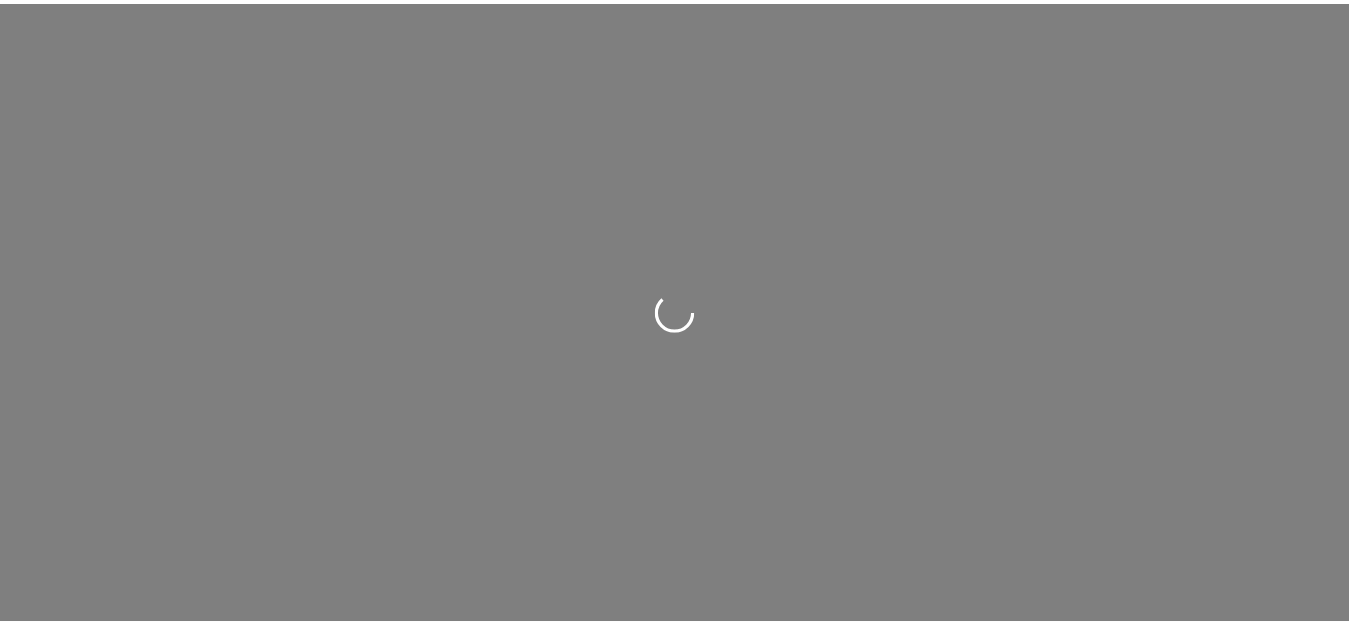 scroll, scrollTop: 0, scrollLeft: 0, axis: both 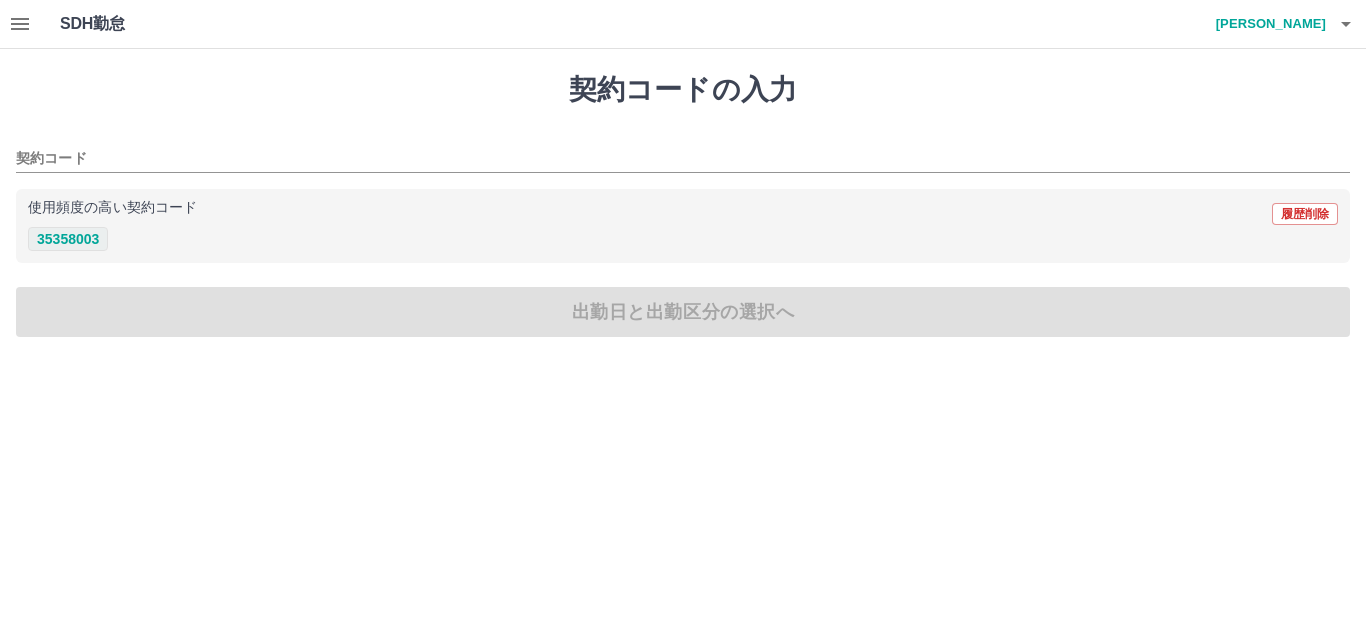 click on "35358003" at bounding box center [68, 239] 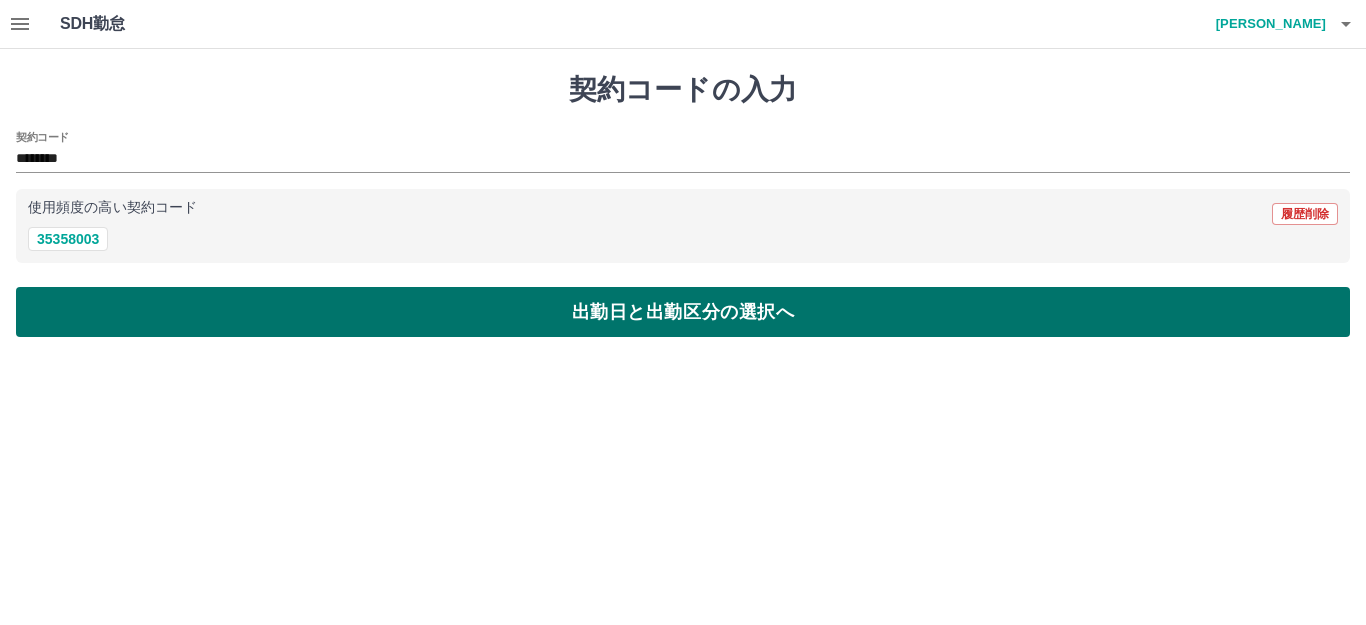 click on "出勤日と出勤区分の選択へ" at bounding box center [683, 312] 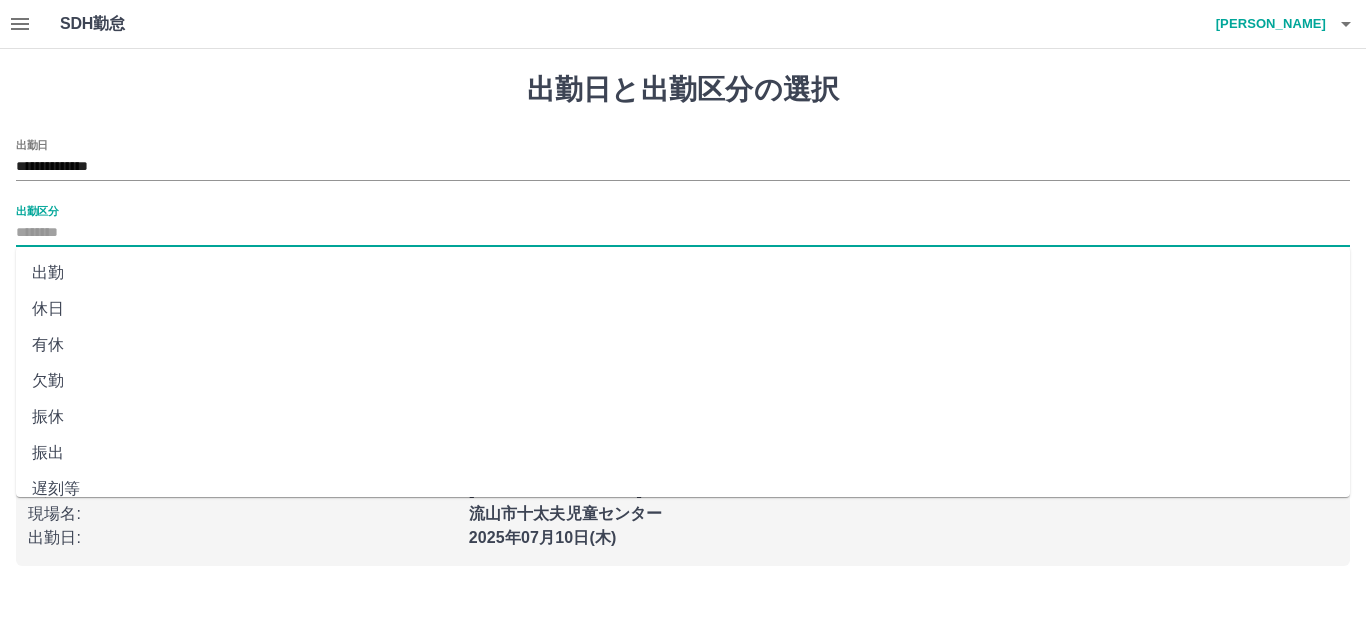 click on "出勤区分" at bounding box center [683, 233] 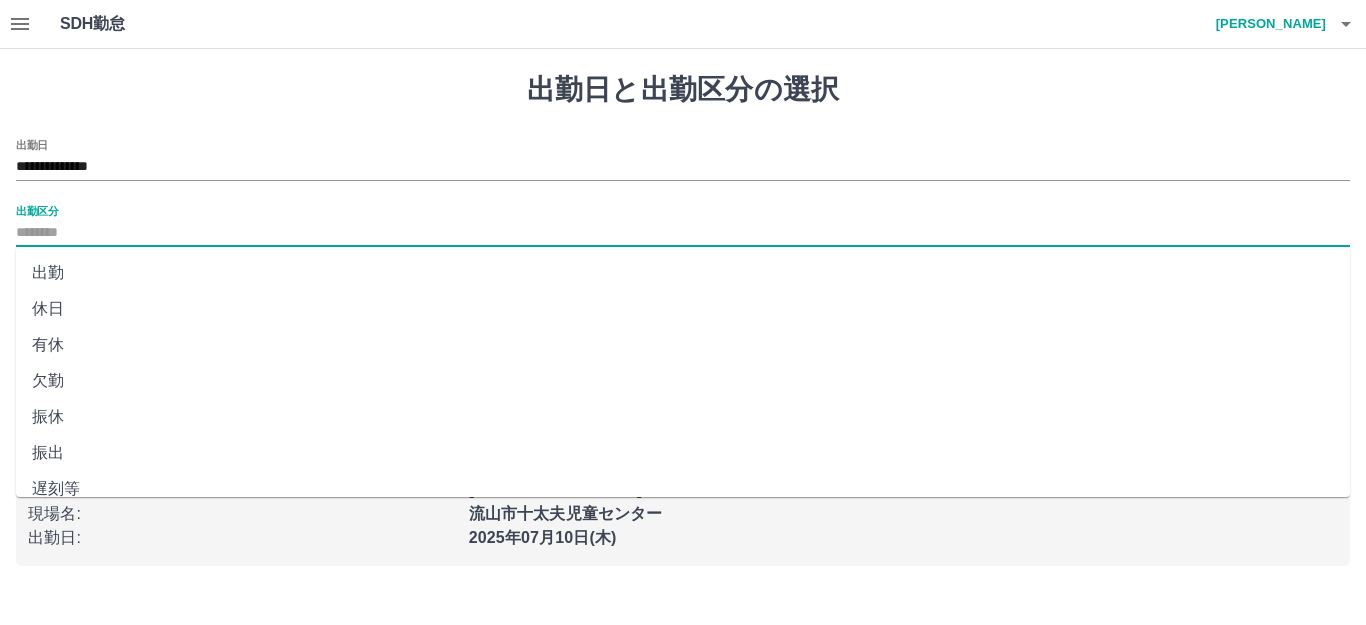 click on "出勤" at bounding box center [683, 273] 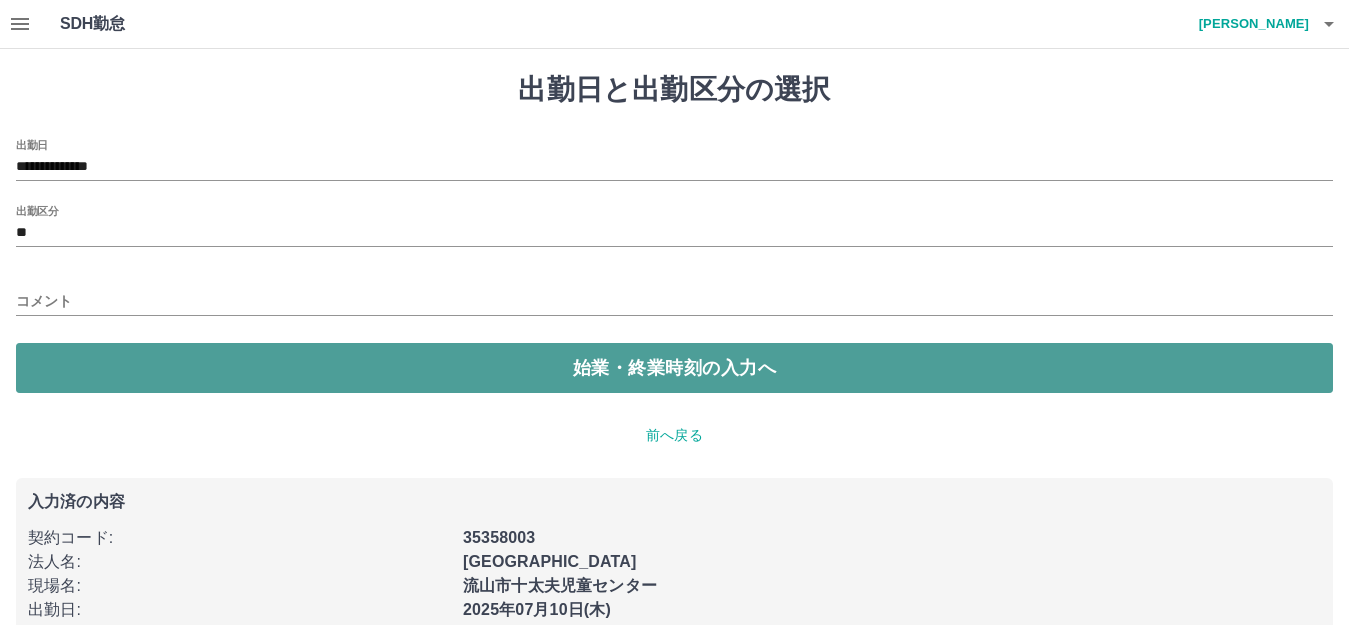 click on "始業・終業時刻の入力へ" at bounding box center (674, 368) 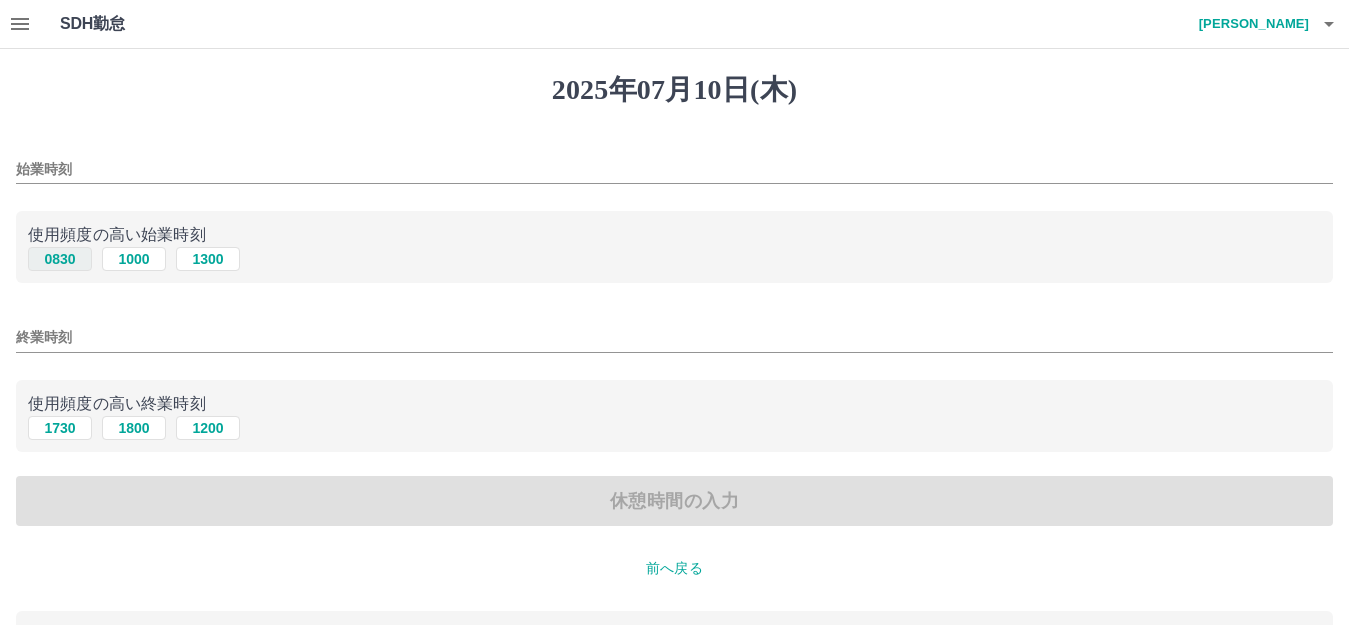 click on "0830" at bounding box center (60, 259) 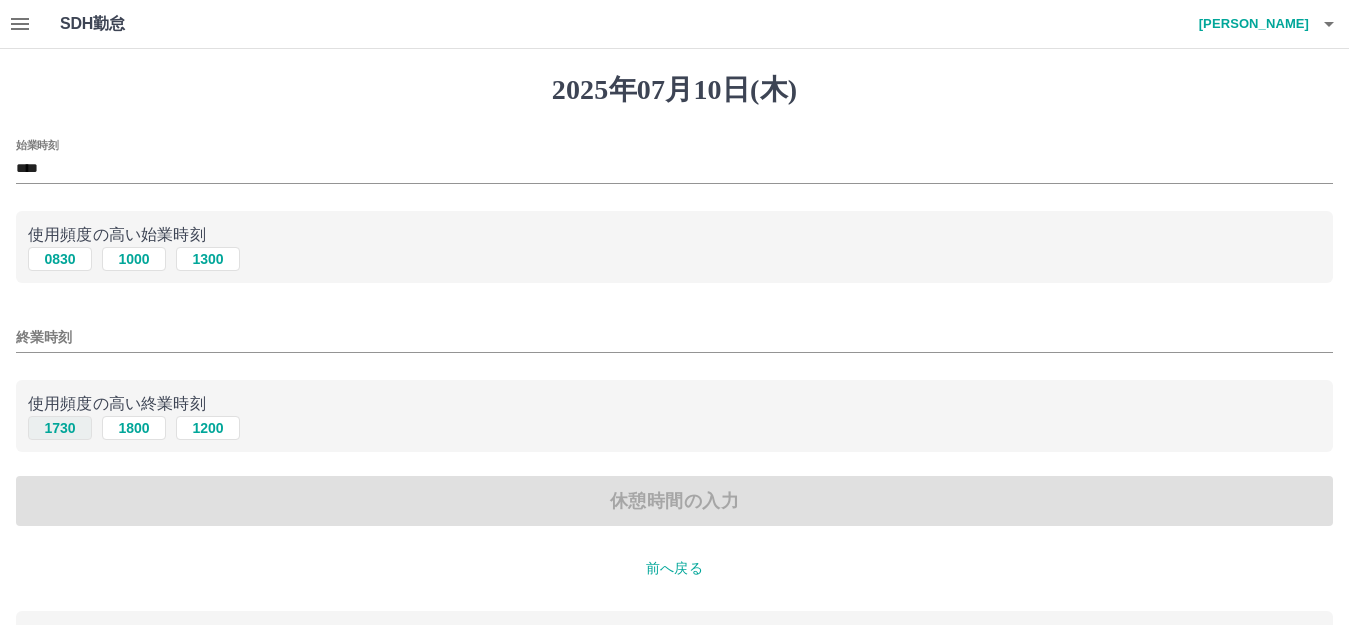 click on "1730" at bounding box center [60, 428] 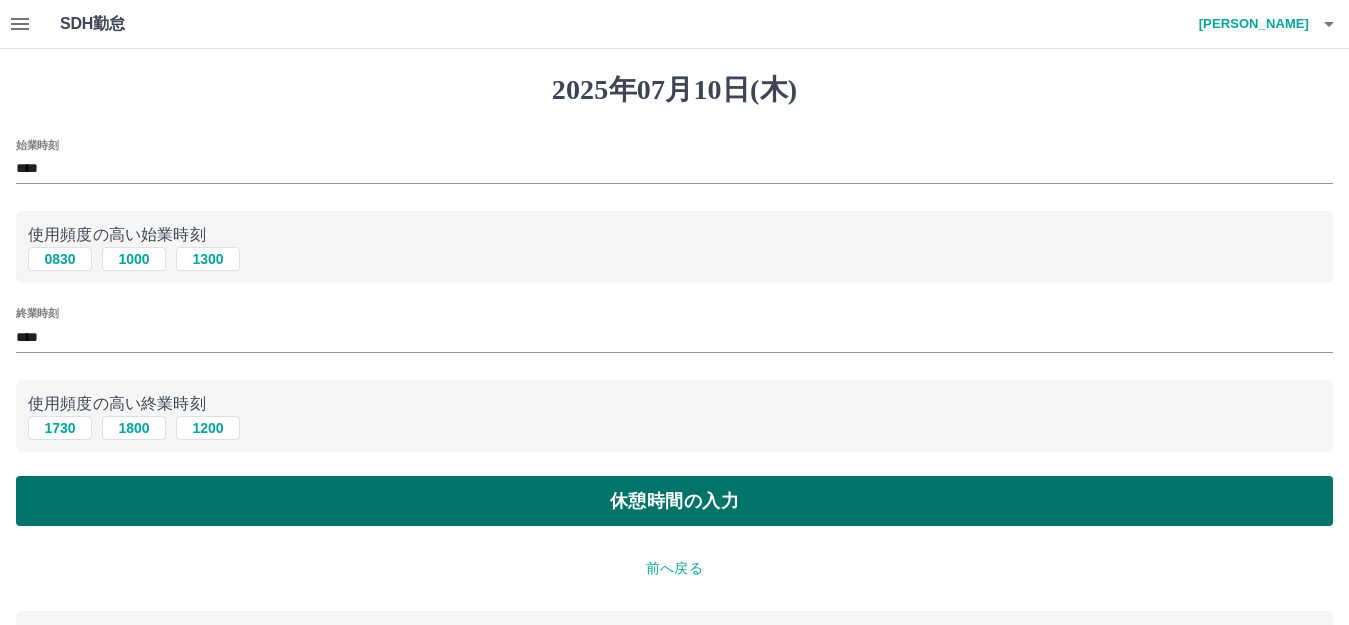click on "休憩時間の入力" at bounding box center [674, 501] 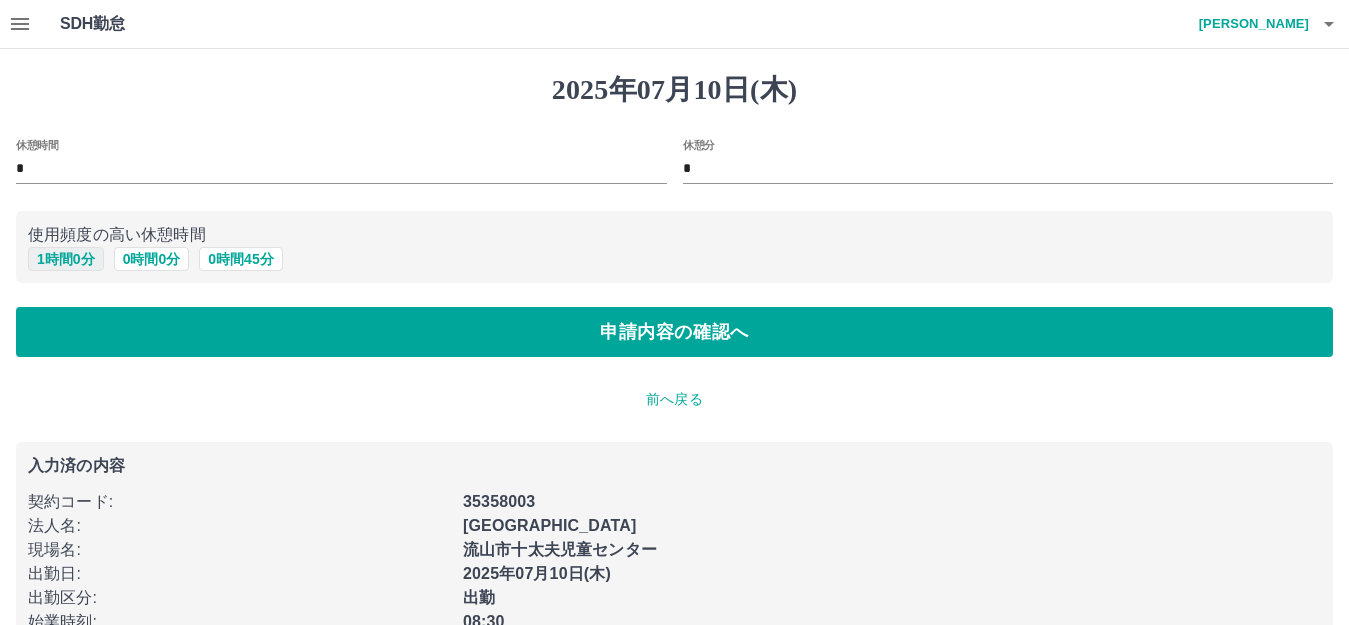 click on "1 時間 0 分" at bounding box center (66, 259) 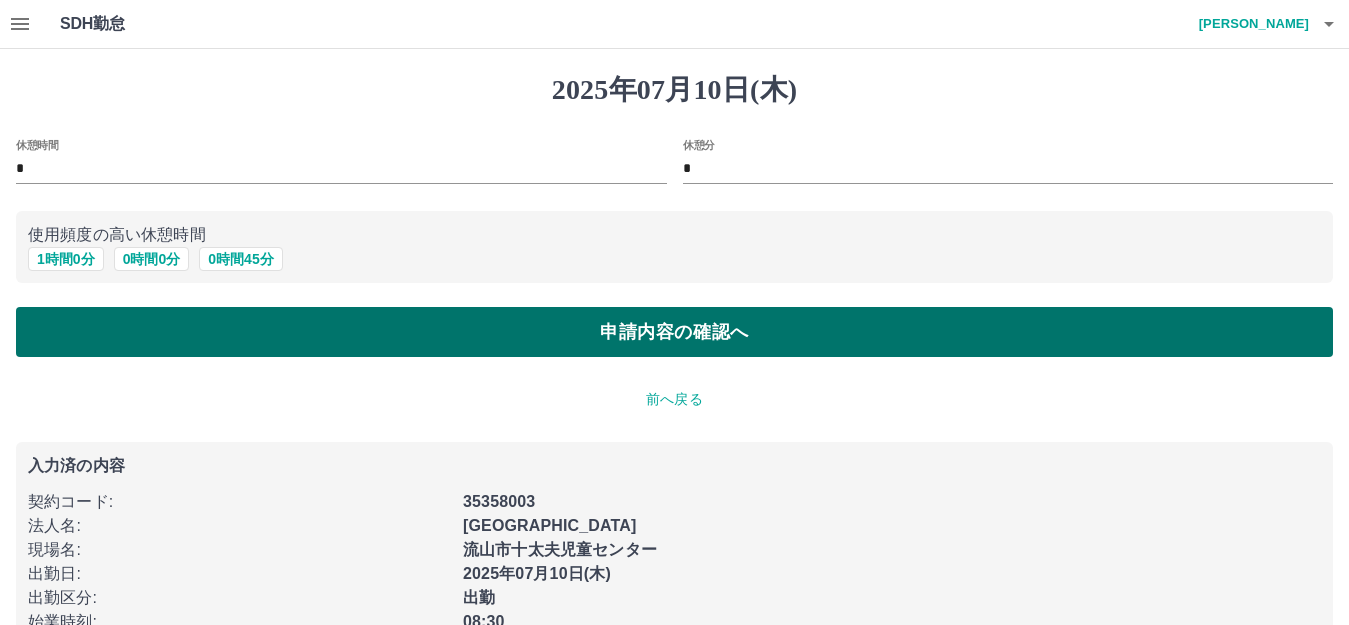 click on "申請内容の確認へ" at bounding box center (674, 332) 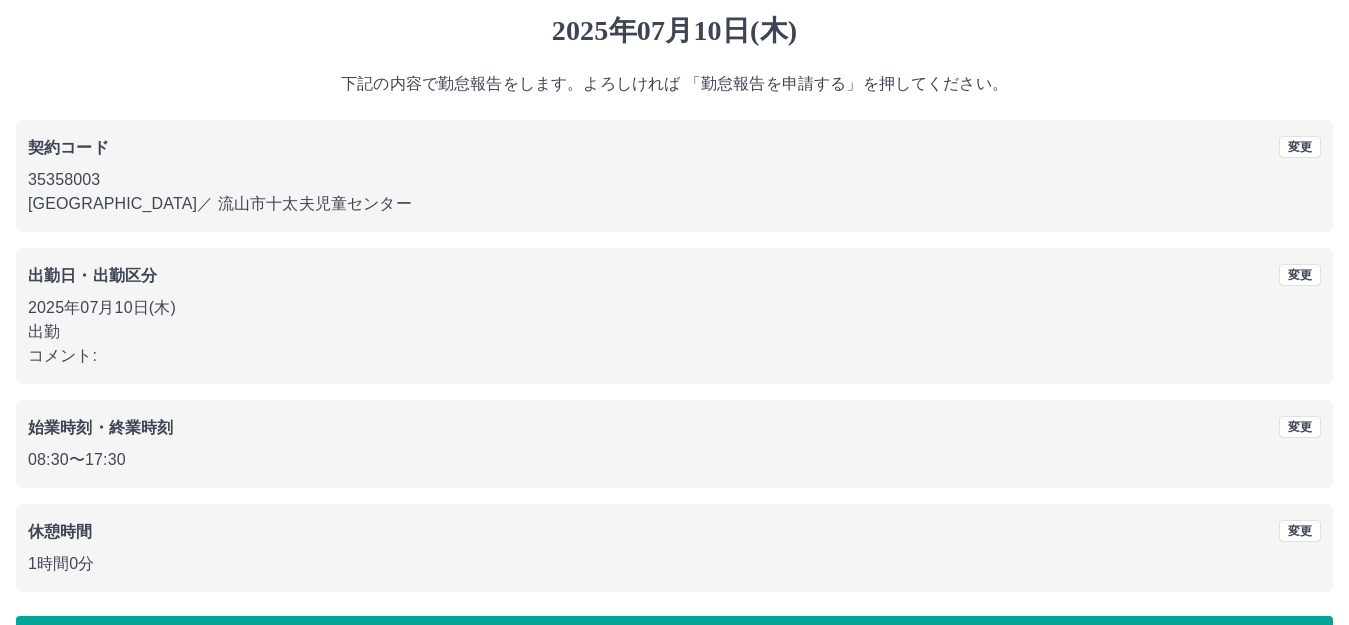 scroll, scrollTop: 124, scrollLeft: 0, axis: vertical 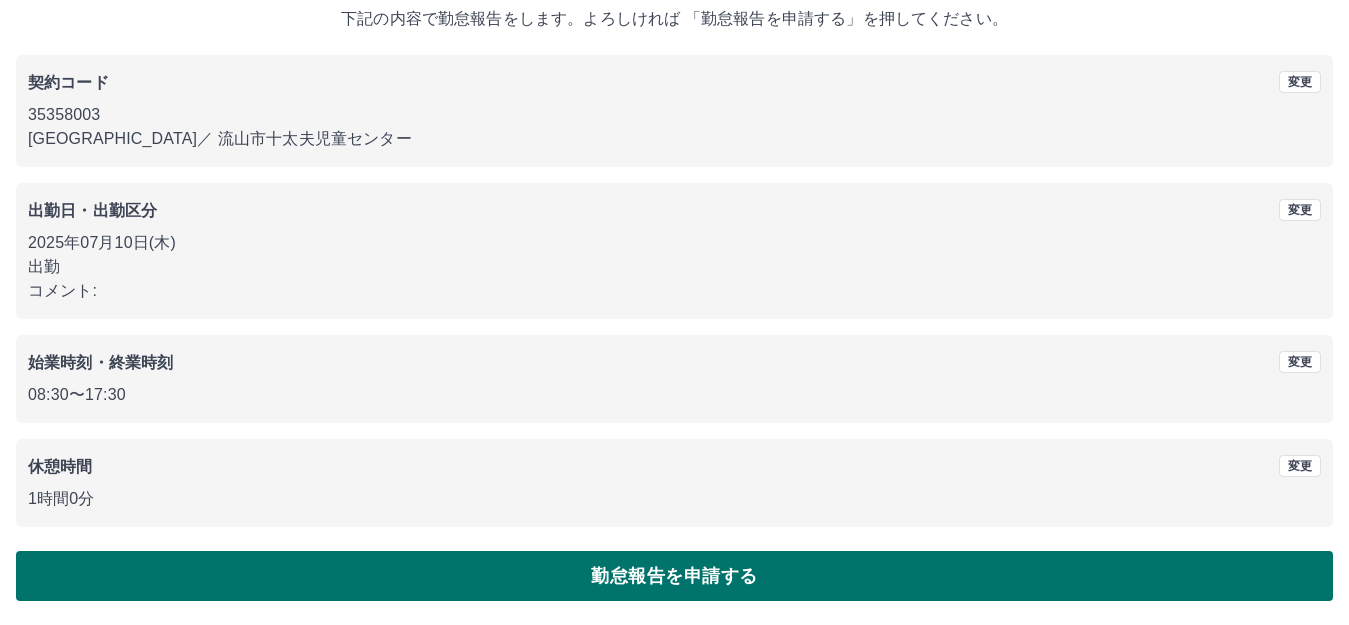 click on "勤怠報告を申請する" at bounding box center [674, 576] 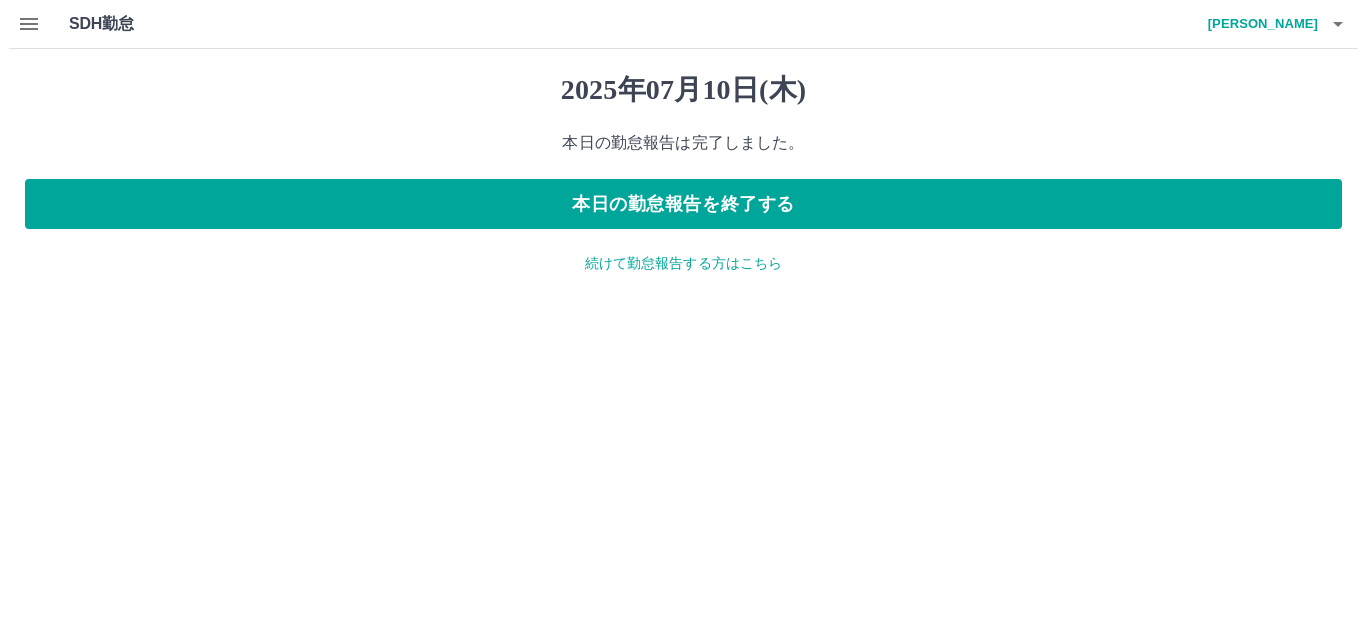 scroll, scrollTop: 0, scrollLeft: 0, axis: both 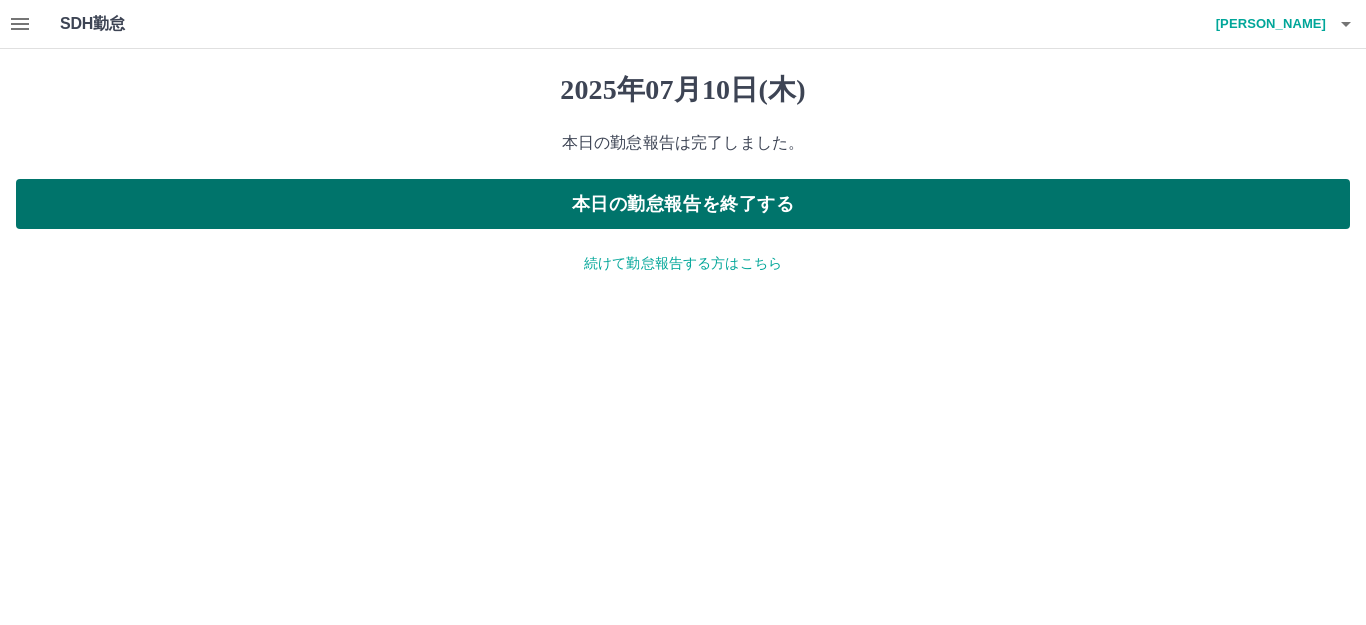 click on "本日の勤怠報告を終了する" at bounding box center [683, 204] 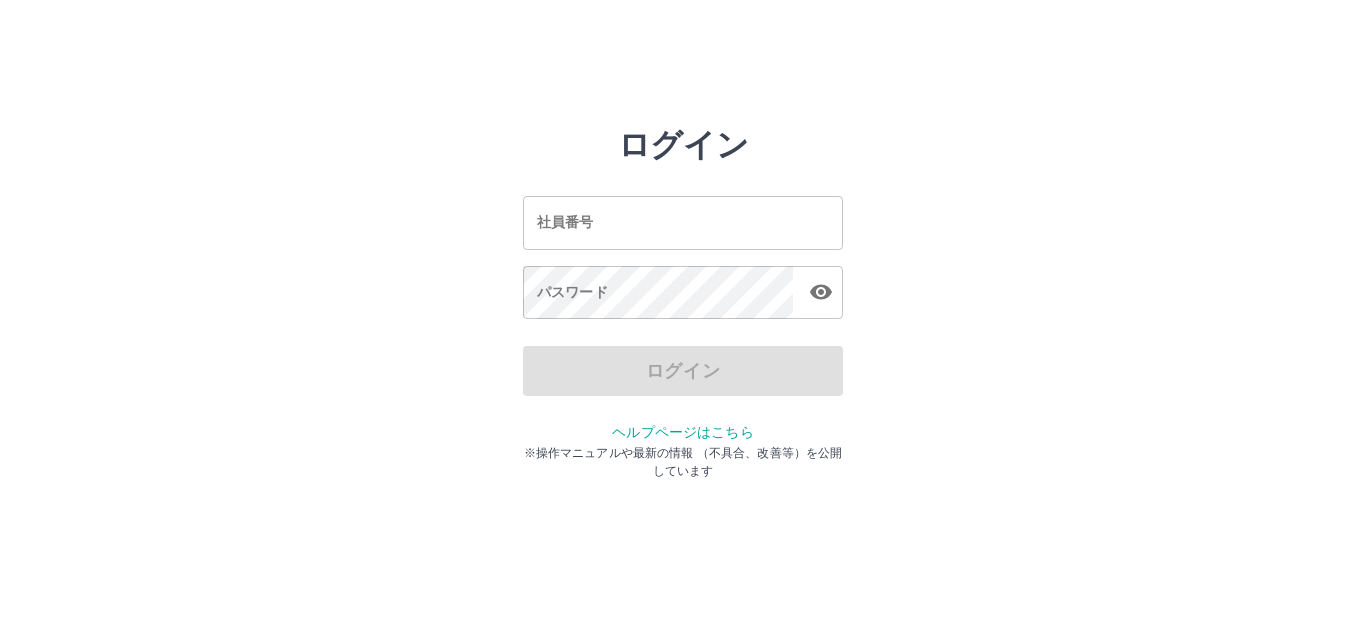 scroll, scrollTop: 0, scrollLeft: 0, axis: both 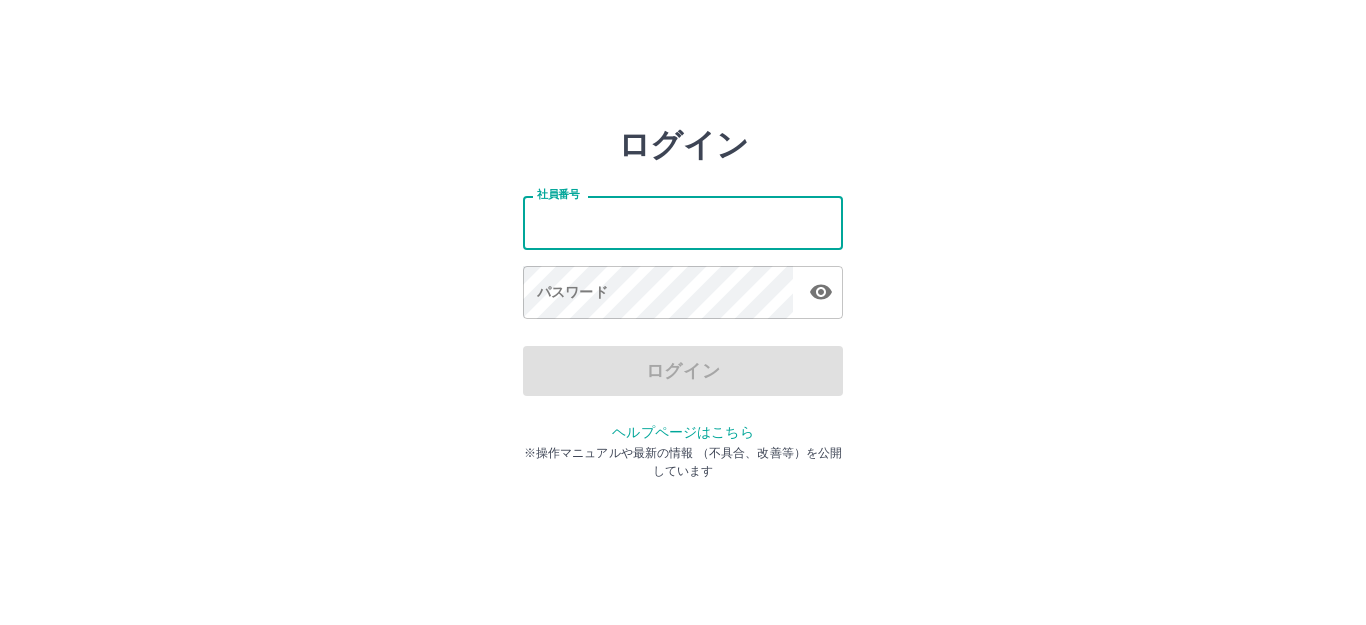 click on "社員番号" at bounding box center [683, 222] 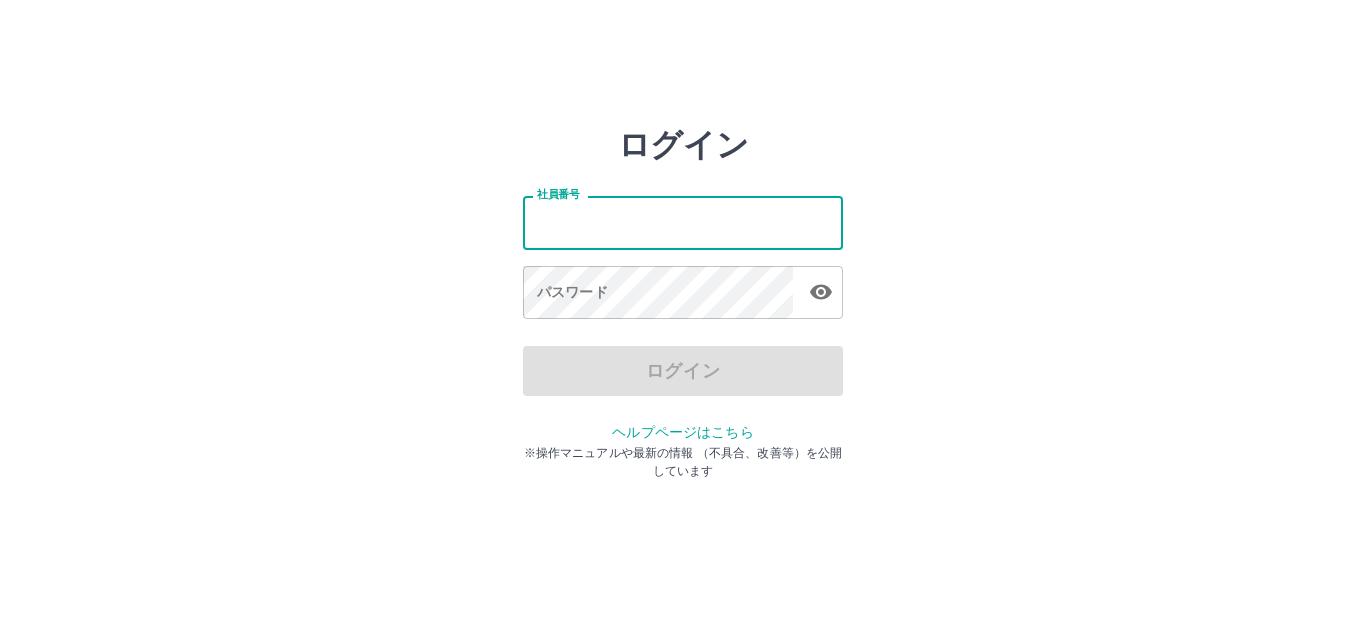 type on "*******" 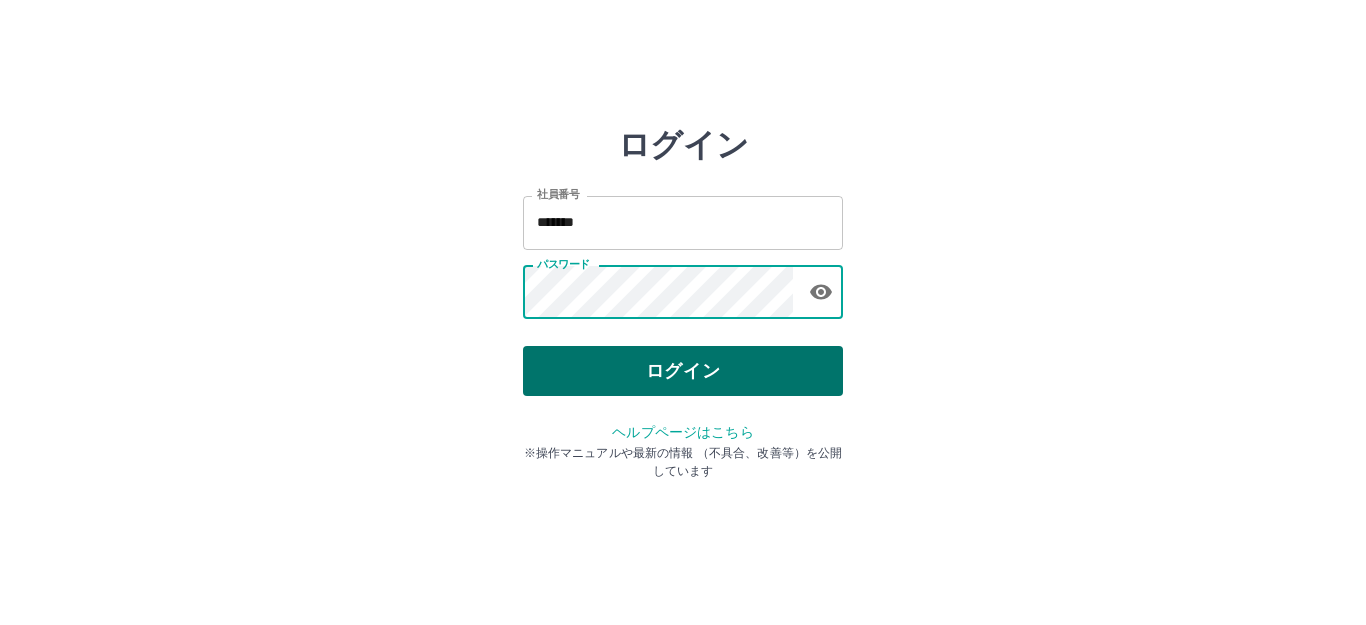 click on "ログイン" at bounding box center [683, 371] 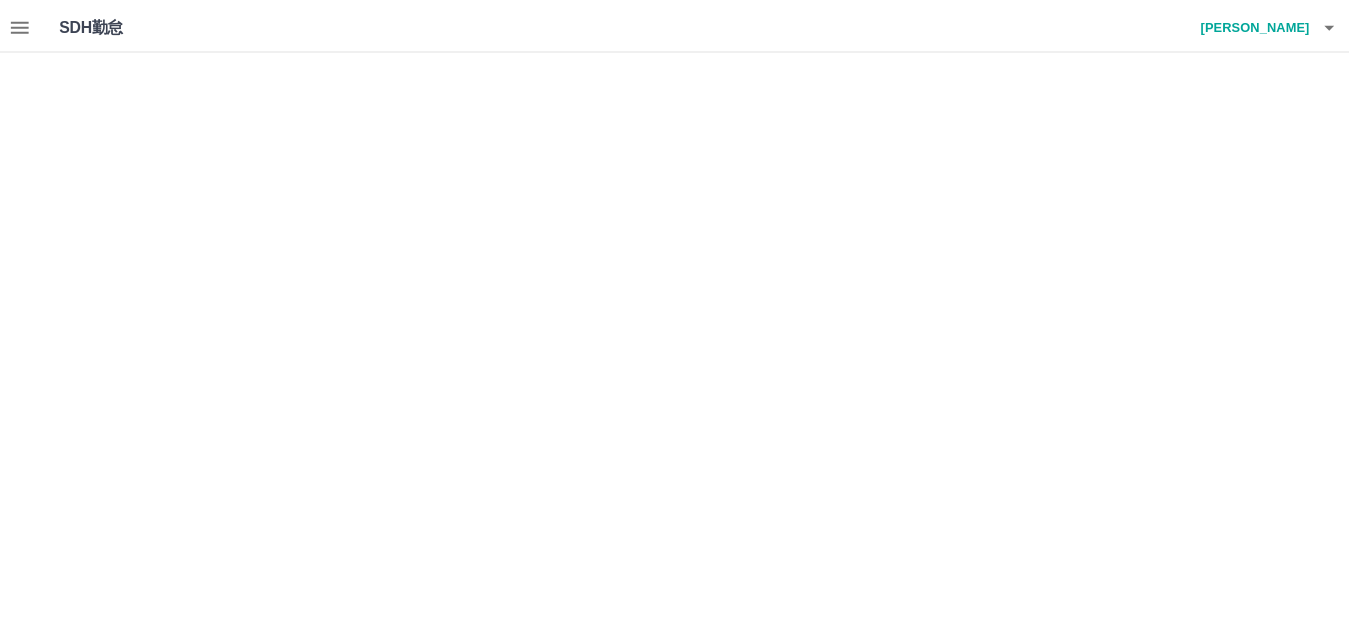 scroll, scrollTop: 0, scrollLeft: 0, axis: both 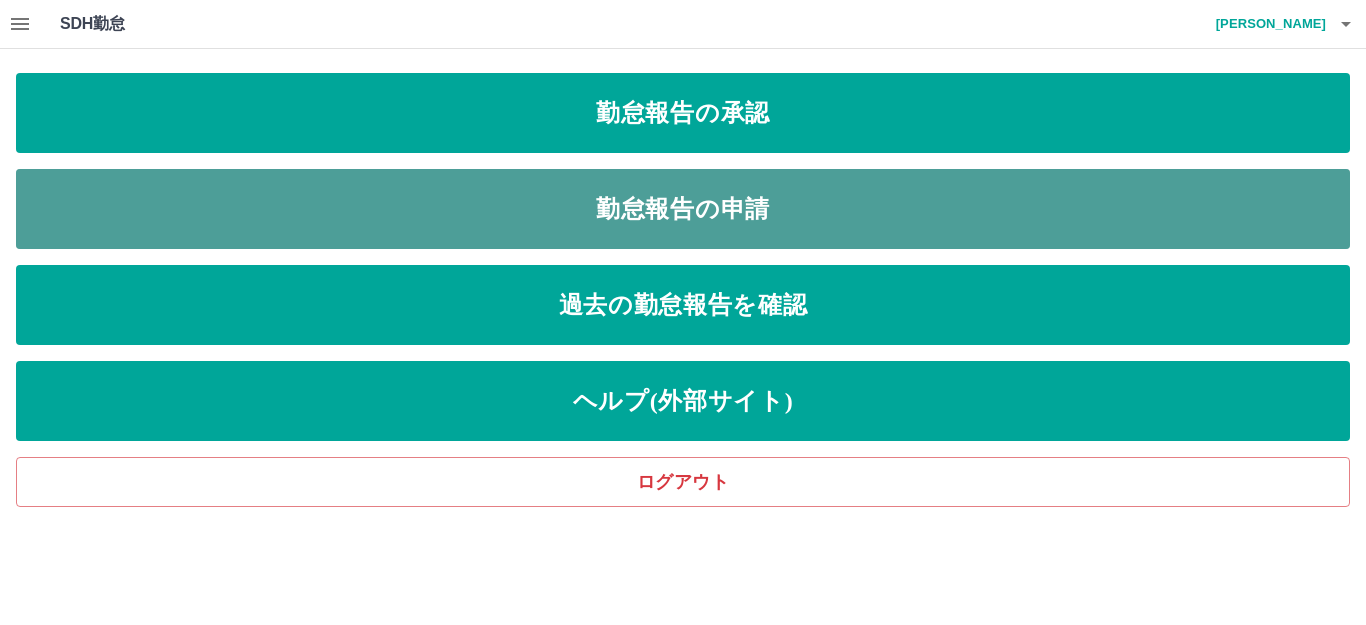 click on "勤怠報告の申請" at bounding box center [683, 209] 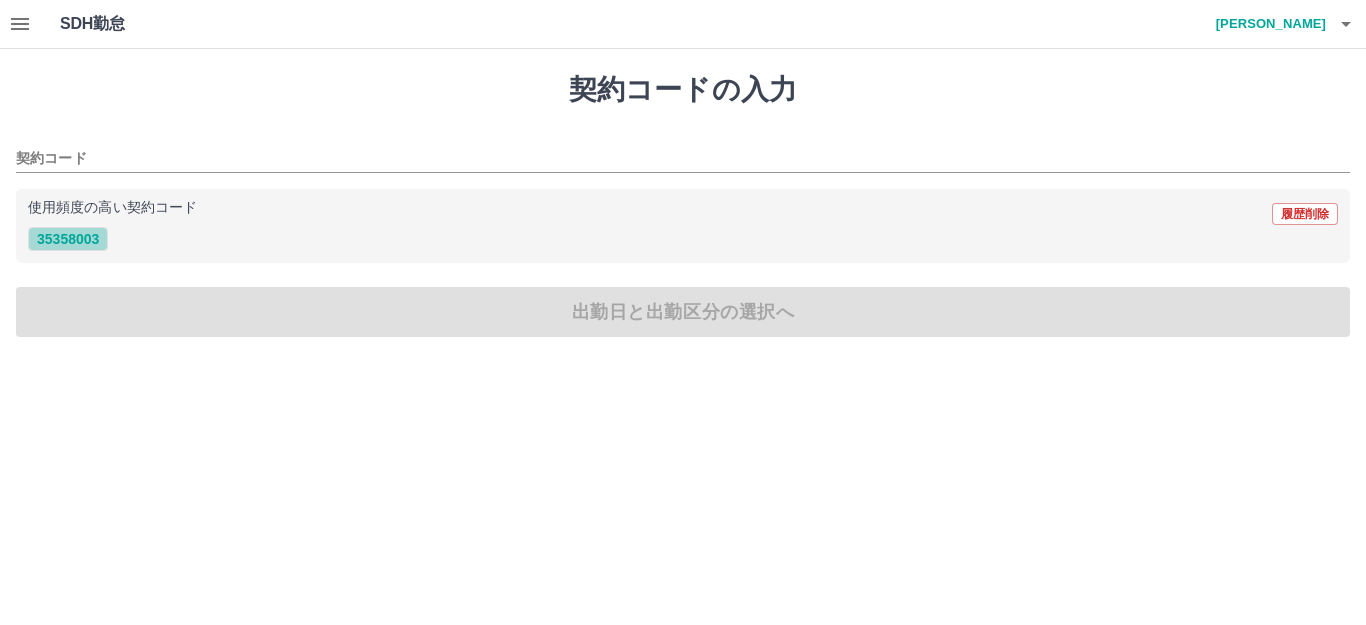 click on "35358003" at bounding box center (68, 239) 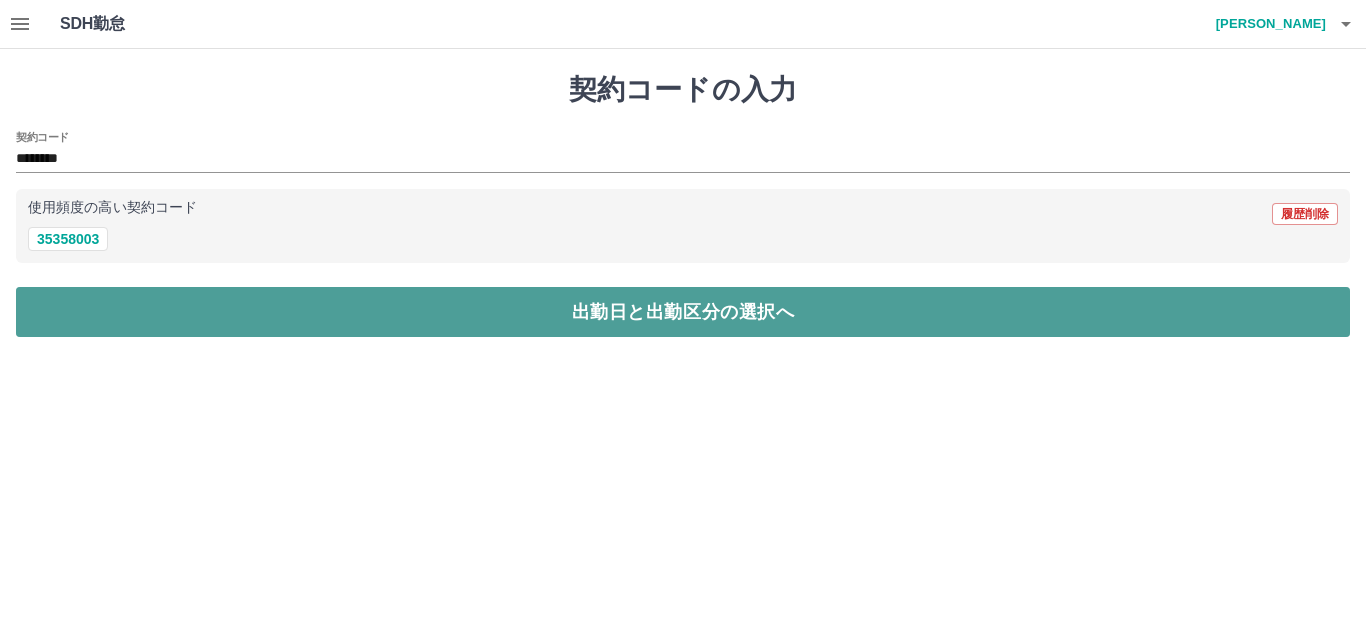 click on "出勤日と出勤区分の選択へ" at bounding box center (683, 312) 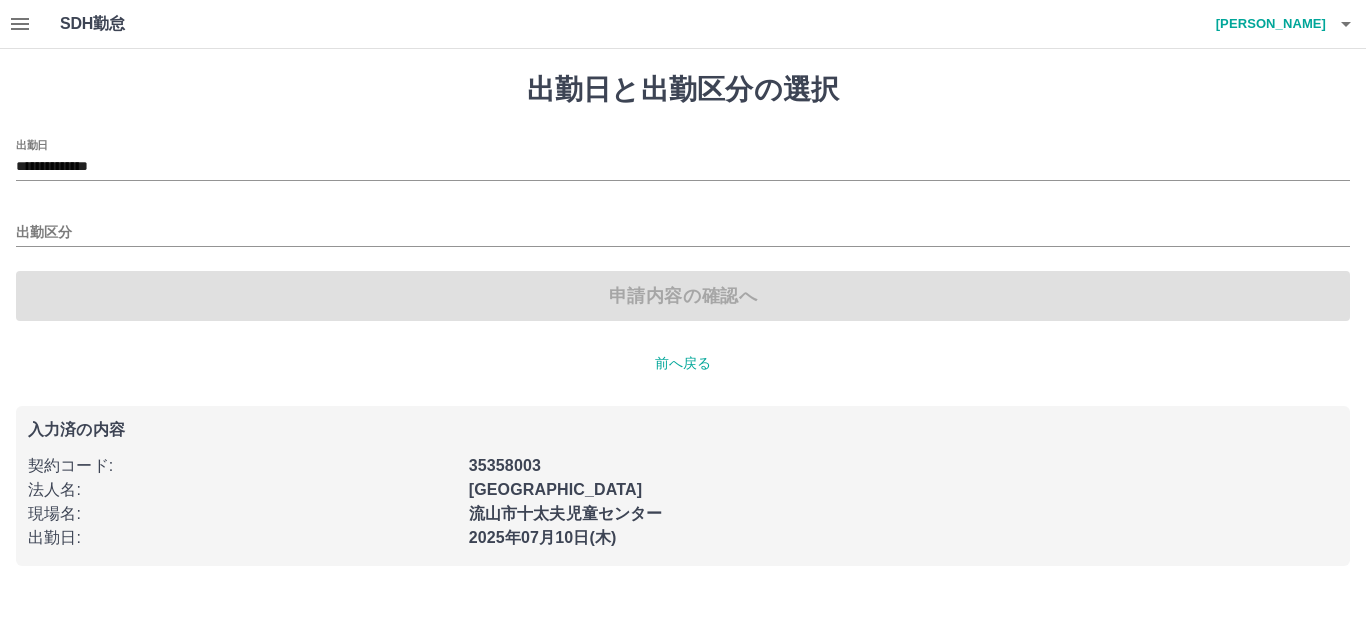 click on "出勤区分" at bounding box center (683, 226) 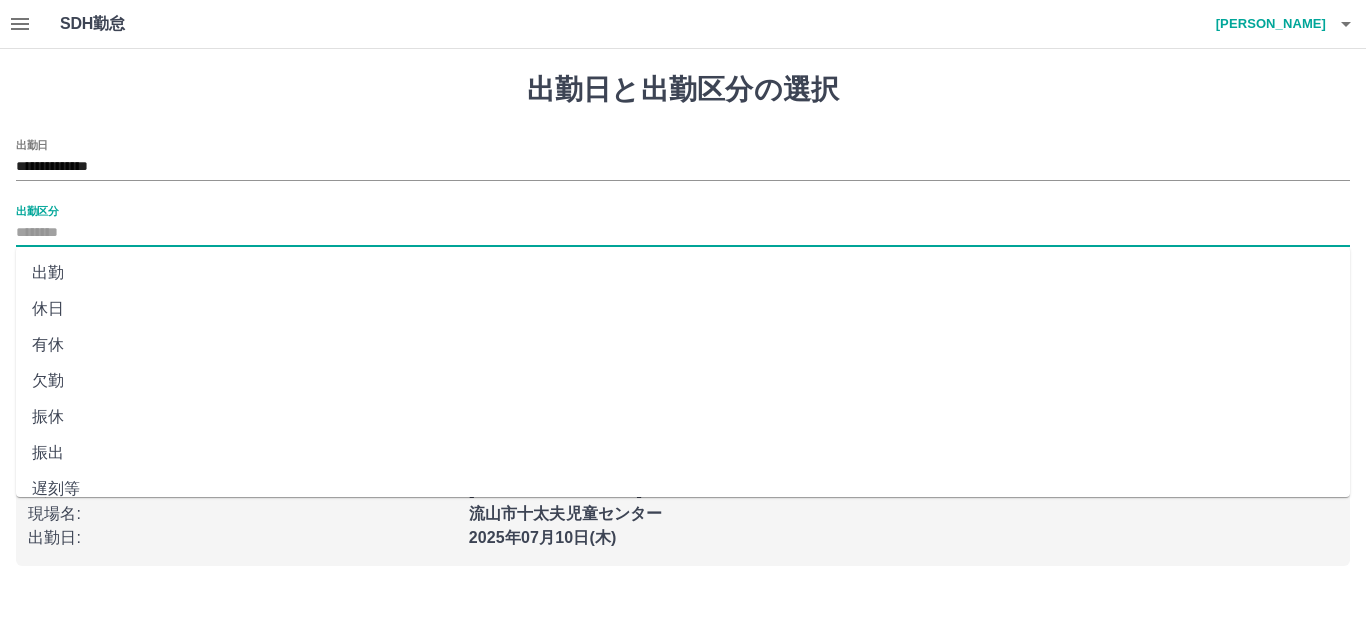 click on "出勤区分" at bounding box center (683, 233) 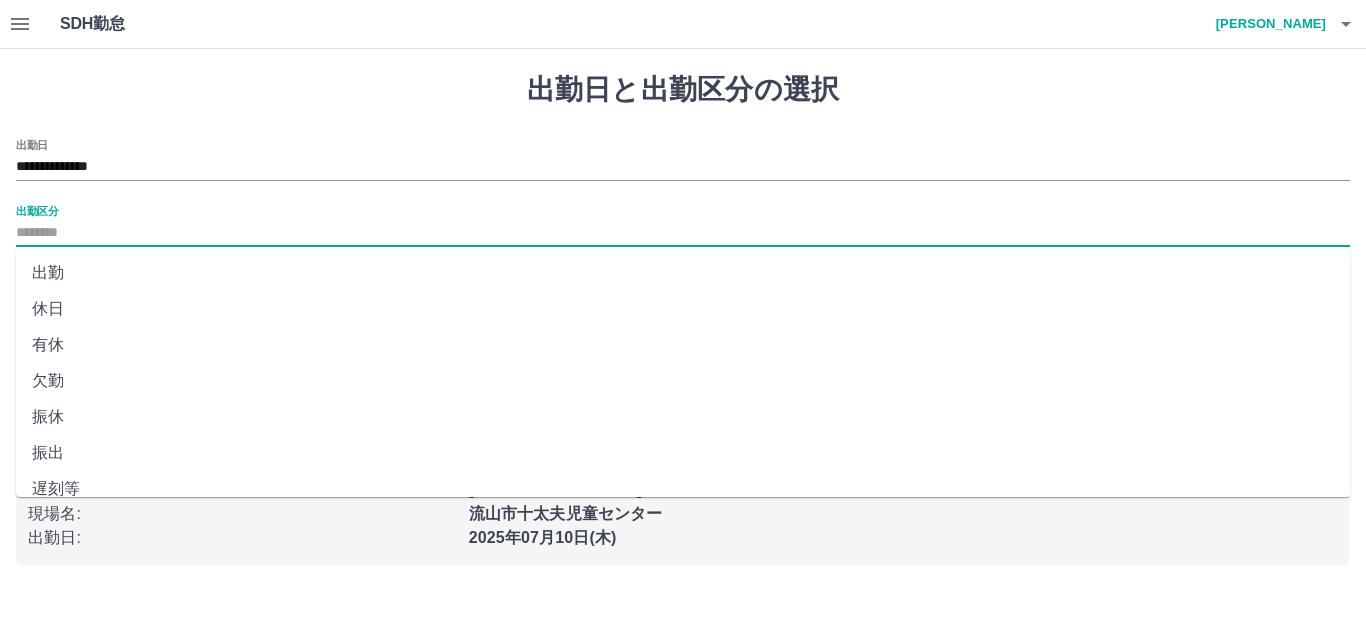 click on "出勤" at bounding box center [683, 273] 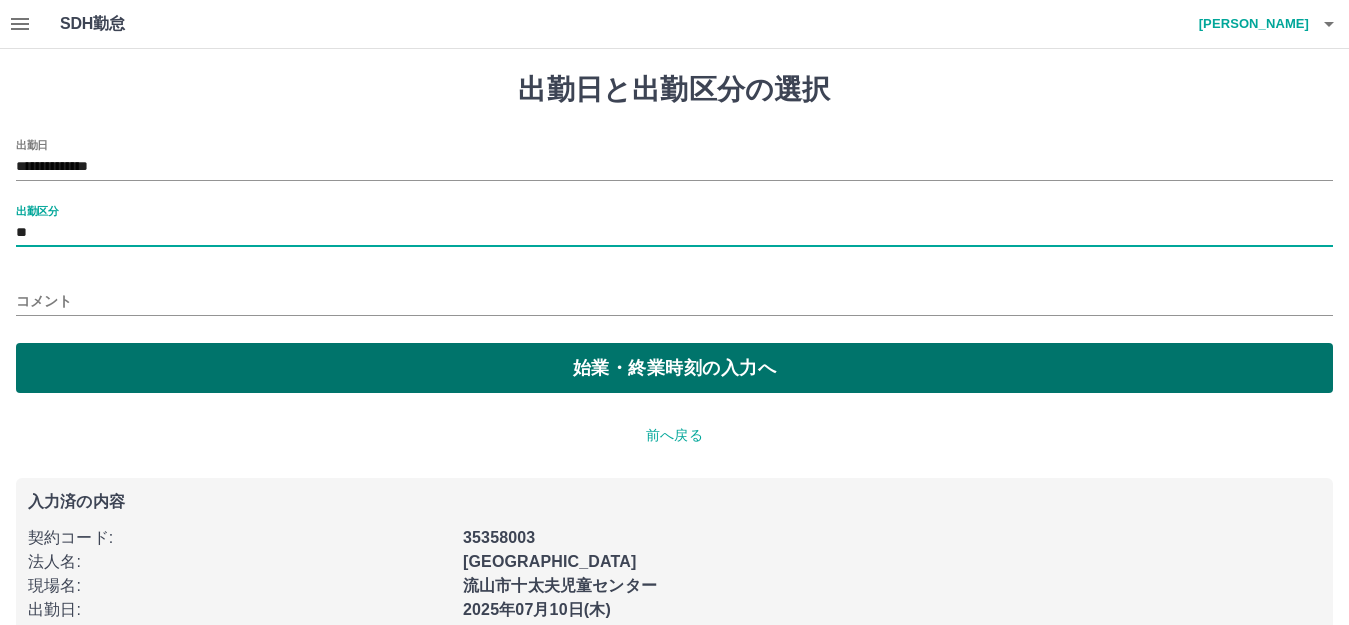 click on "始業・終業時刻の入力へ" at bounding box center (674, 368) 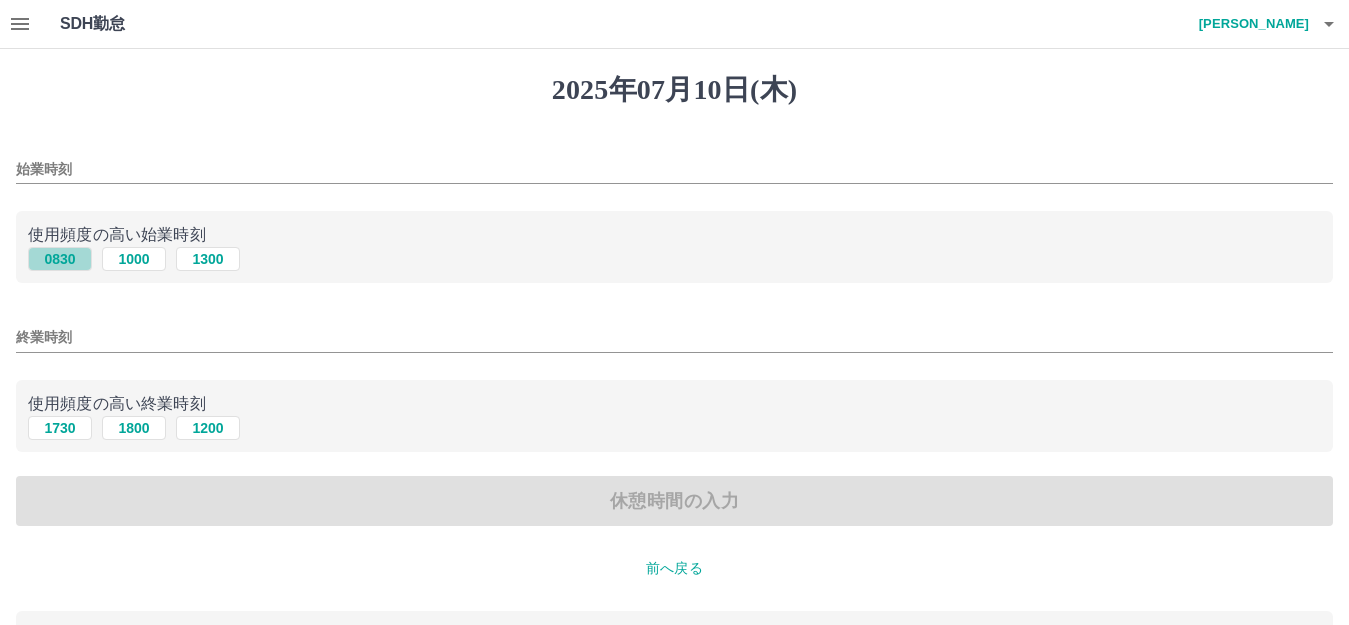 click on "0830" at bounding box center (60, 259) 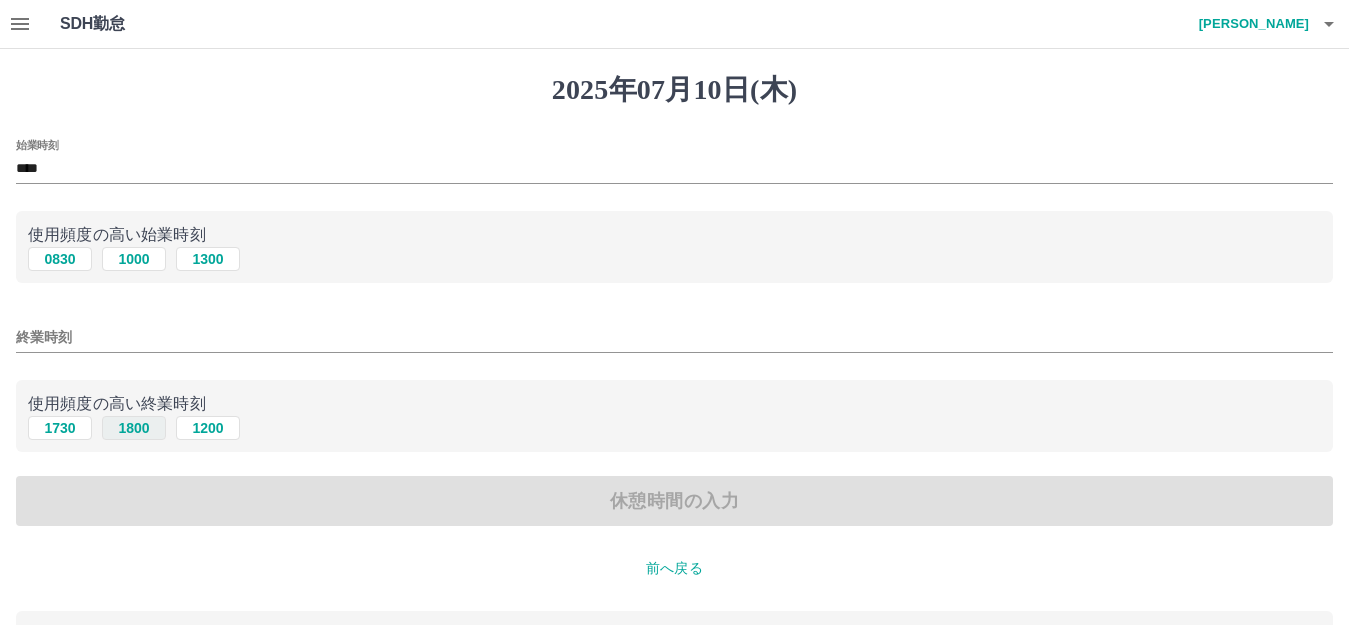 click on "1800" at bounding box center [134, 428] 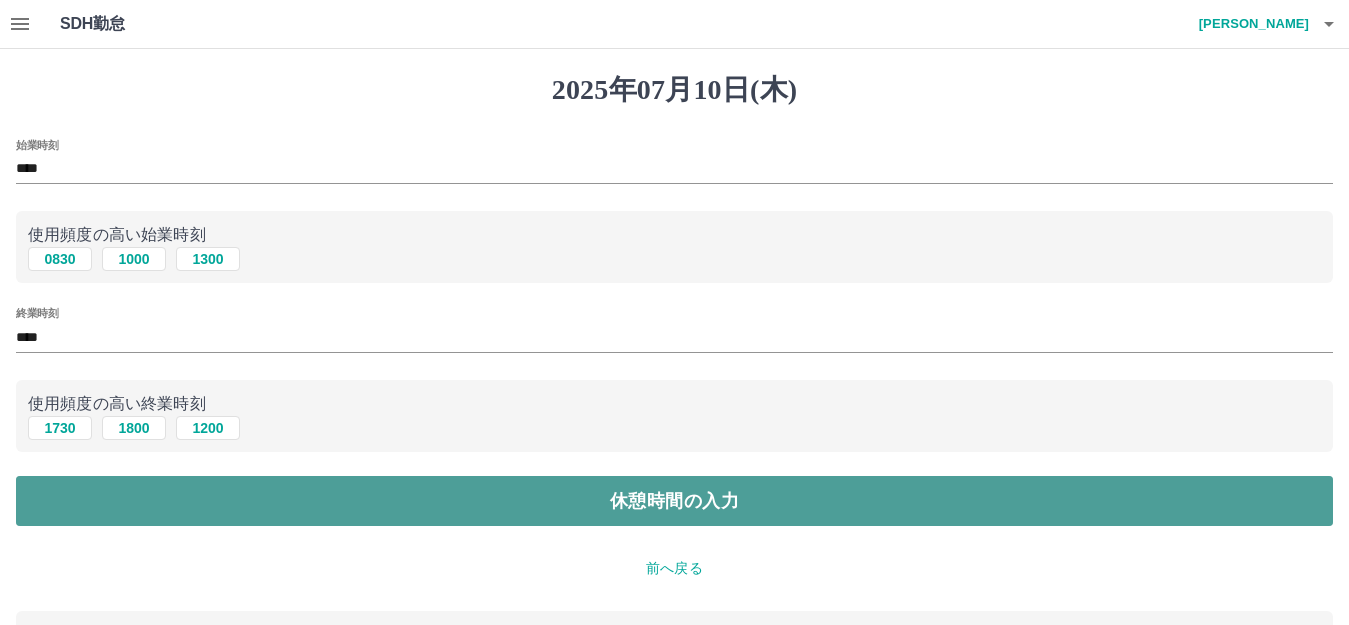 click on "休憩時間の入力" at bounding box center (674, 501) 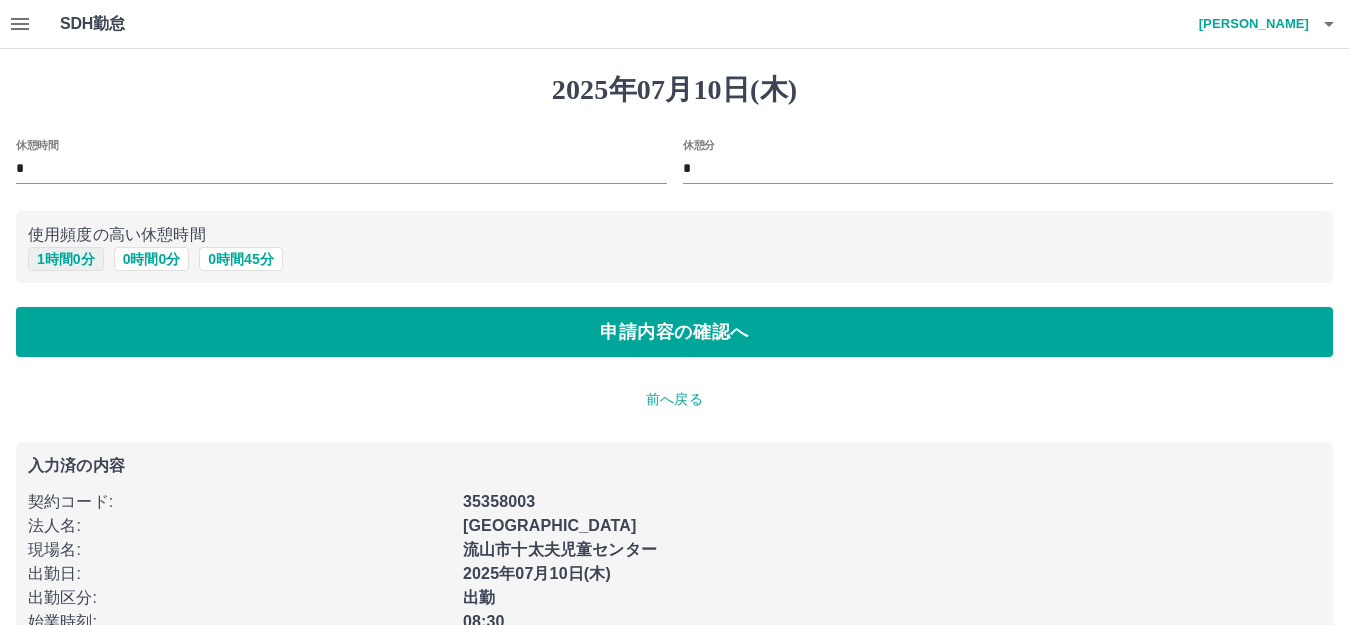 click on "1 時間 0 分" at bounding box center (66, 259) 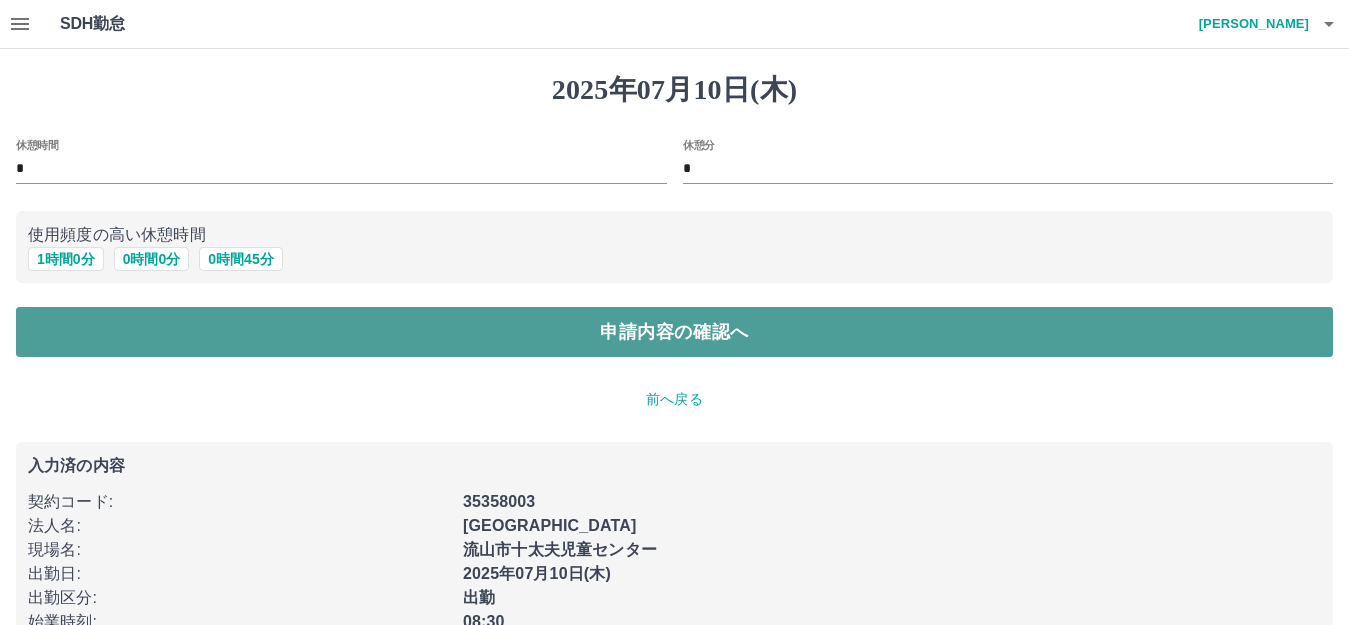 click on "申請内容の確認へ" at bounding box center (674, 332) 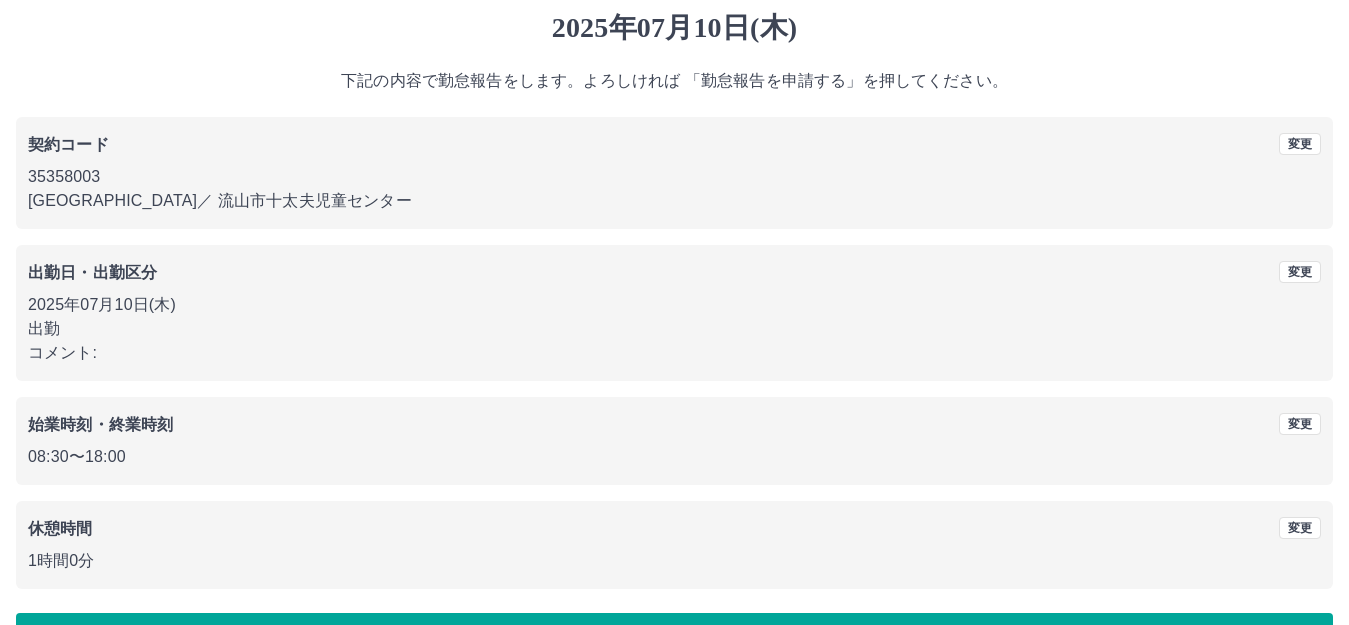 scroll, scrollTop: 124, scrollLeft: 0, axis: vertical 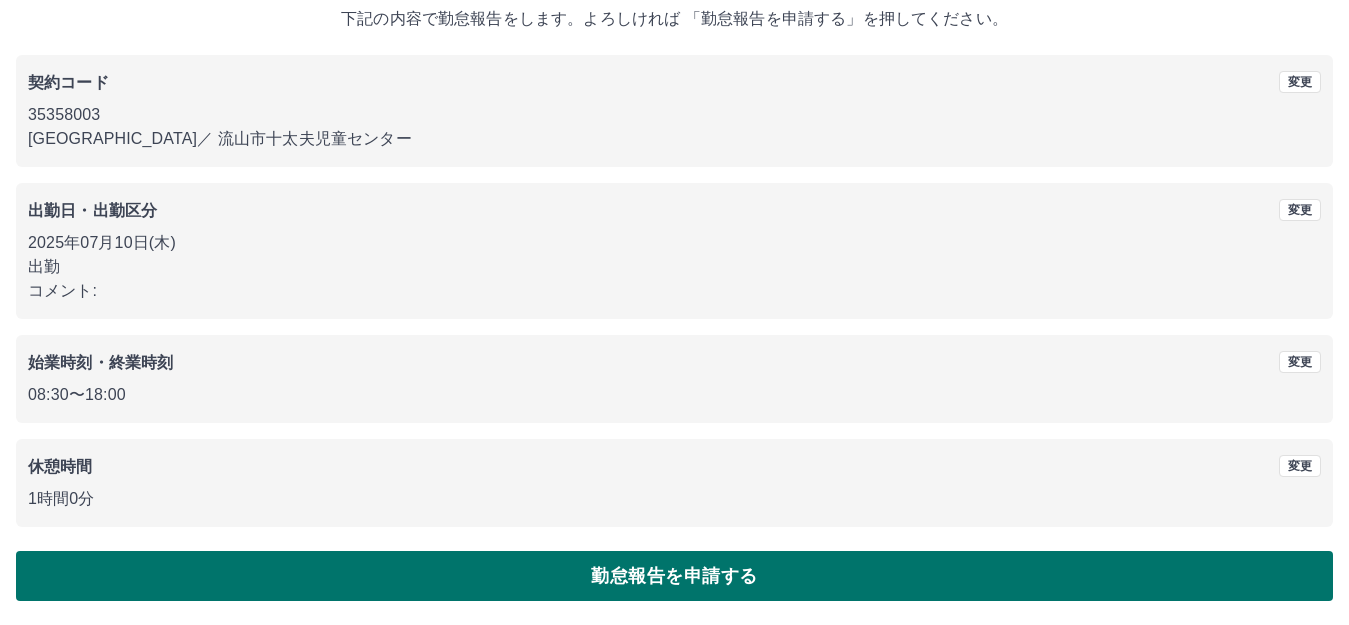click on "勤怠報告を申請する" at bounding box center [674, 576] 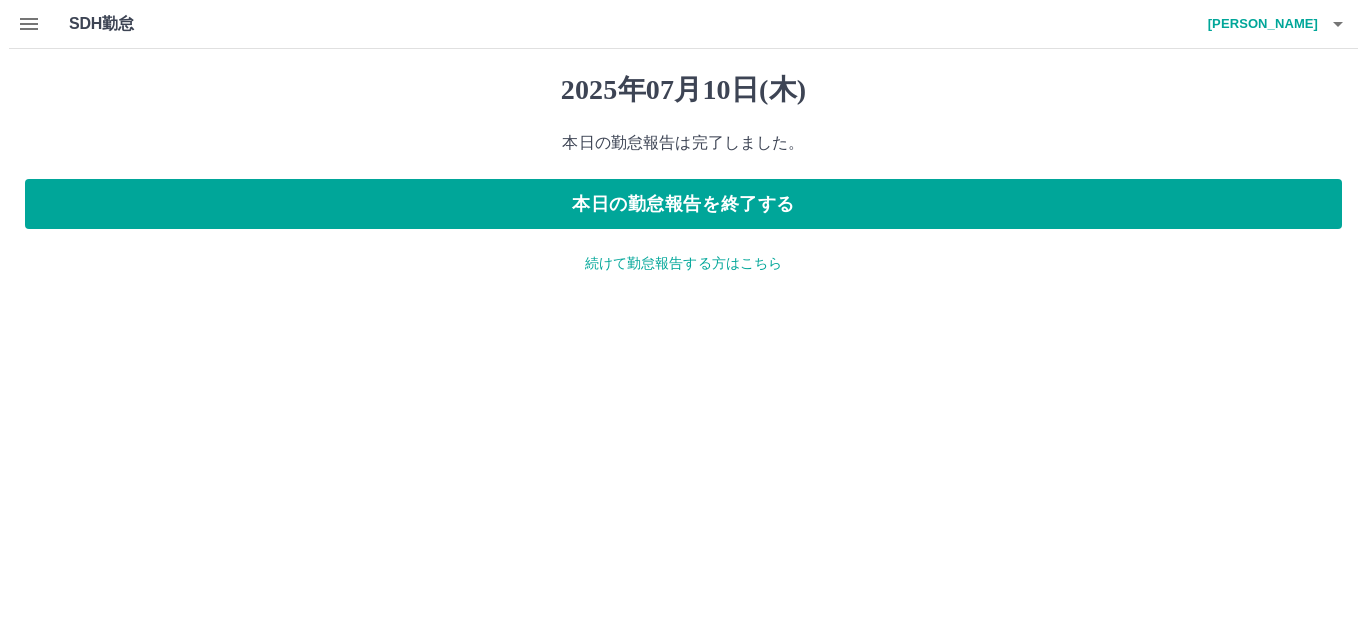 scroll, scrollTop: 0, scrollLeft: 0, axis: both 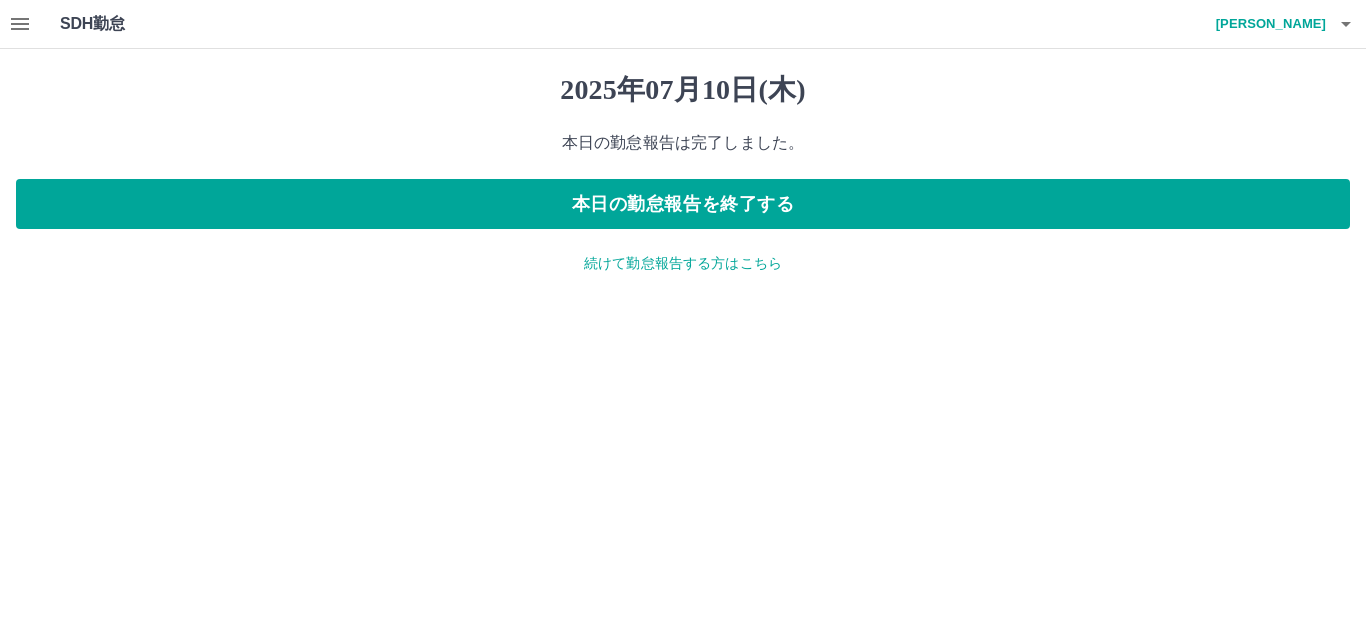 drag, startPoint x: 703, startPoint y: 573, endPoint x: 679, endPoint y: 554, distance: 30.610456 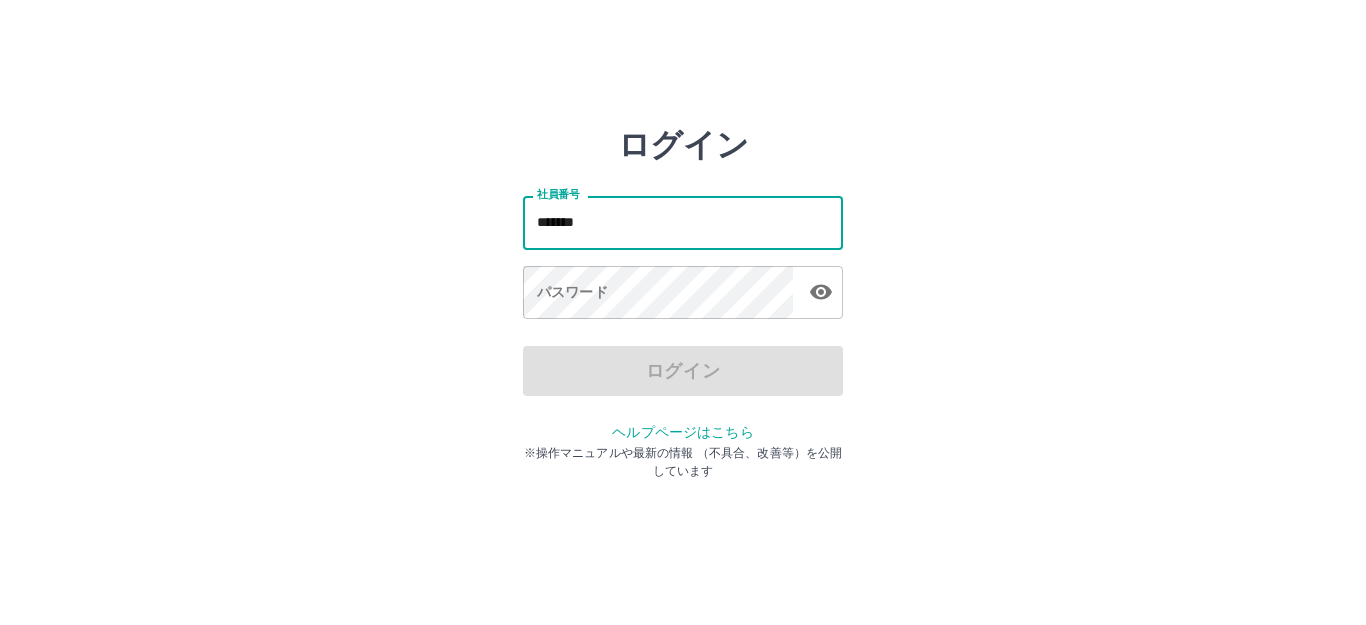 scroll, scrollTop: 0, scrollLeft: 0, axis: both 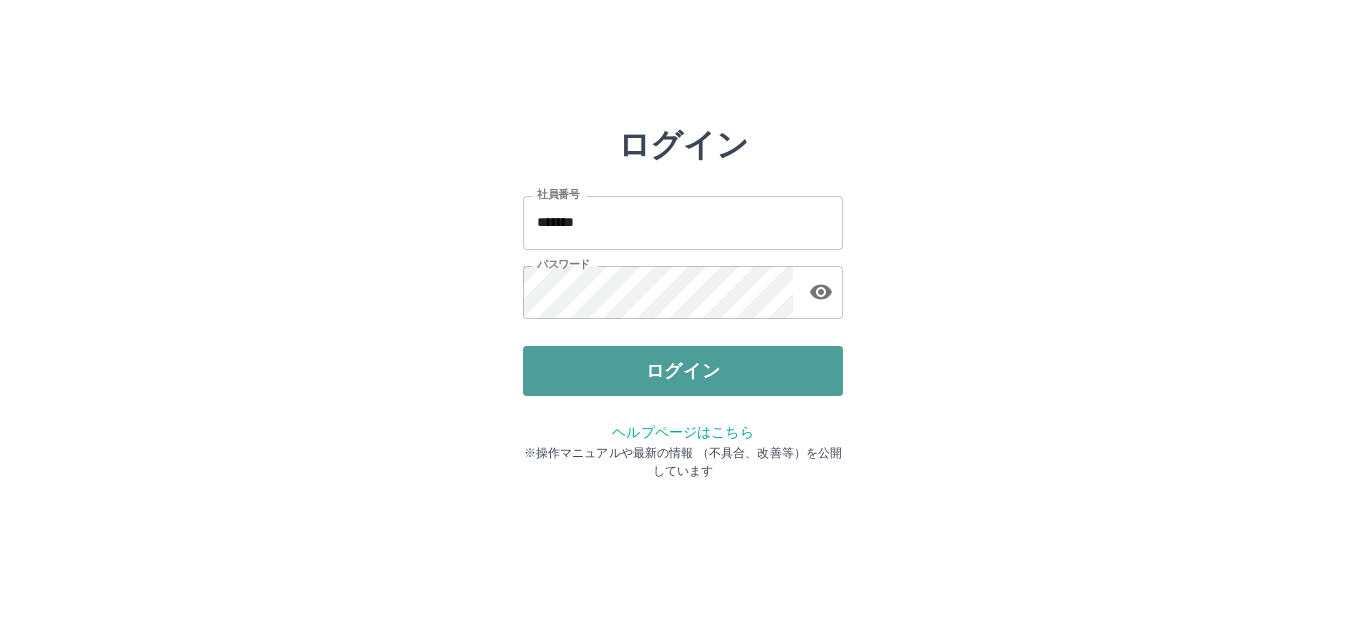 click on "ログイン" at bounding box center (683, 371) 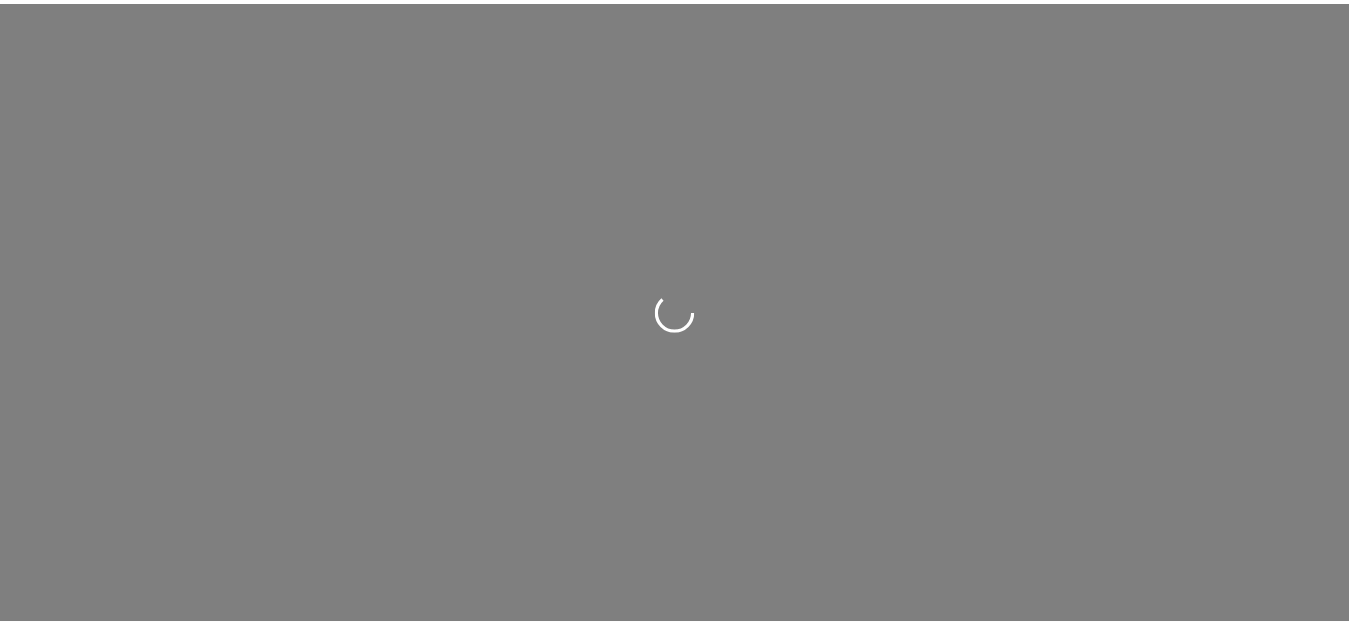 scroll, scrollTop: 0, scrollLeft: 0, axis: both 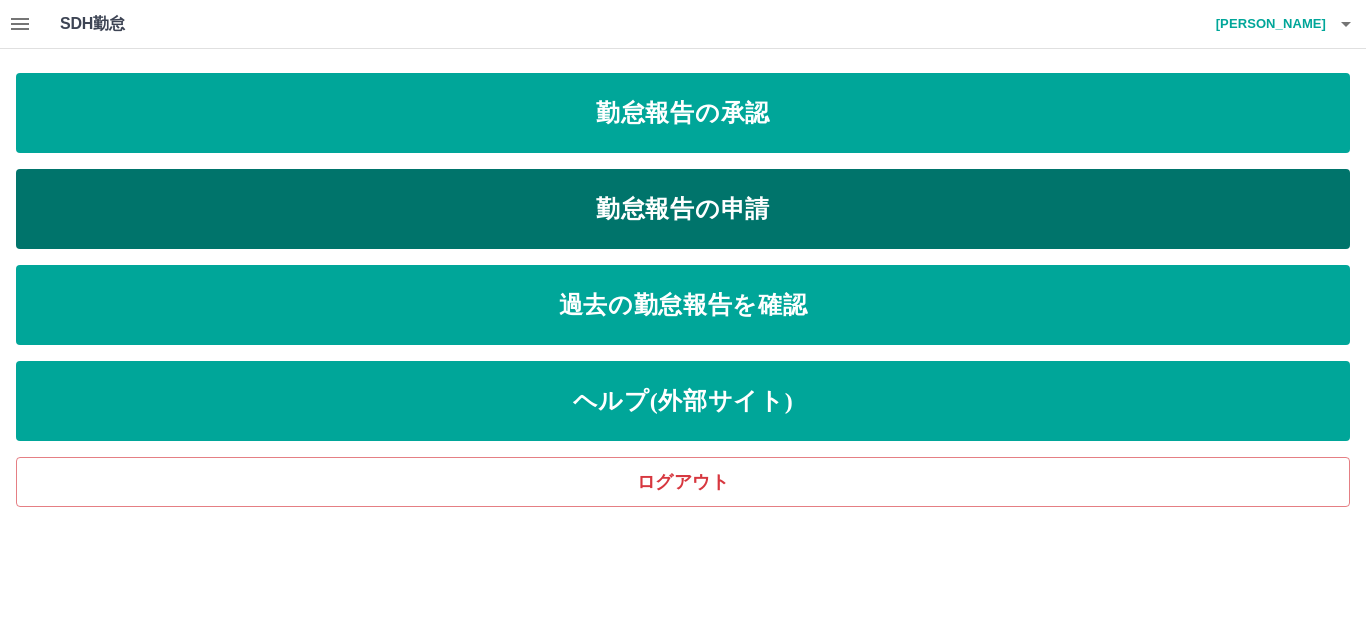 click on "勤怠報告の申請" at bounding box center (683, 209) 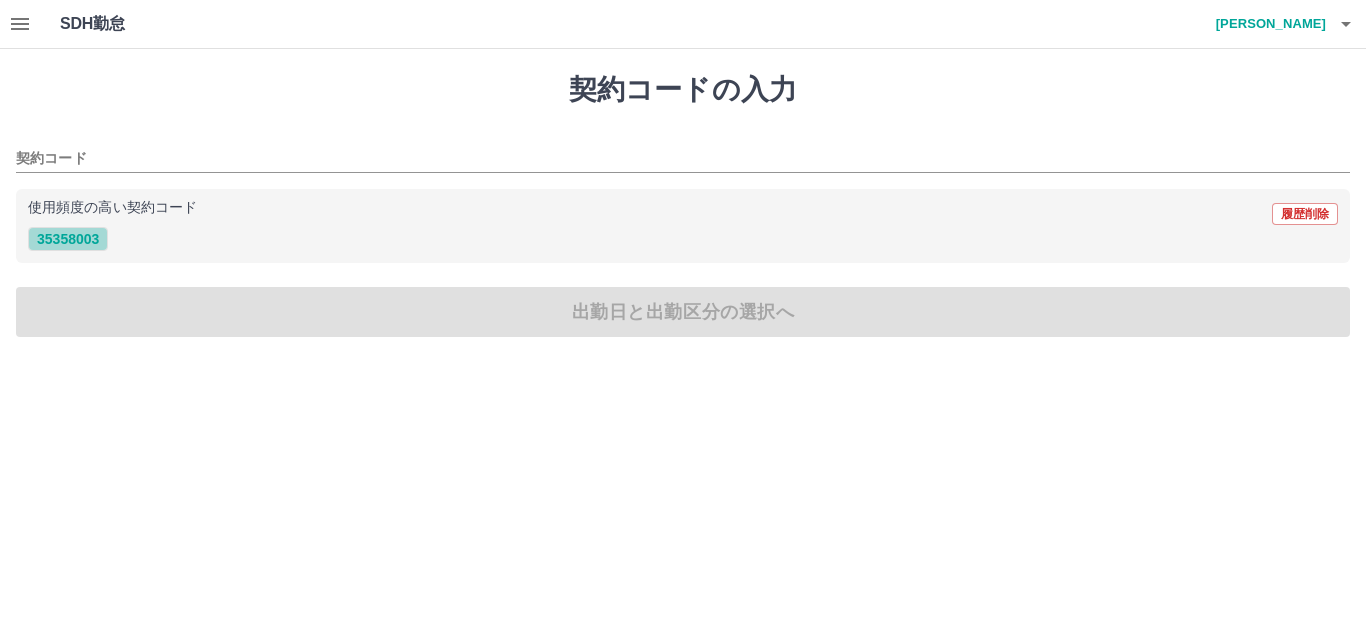 click on "35358003" at bounding box center (68, 239) 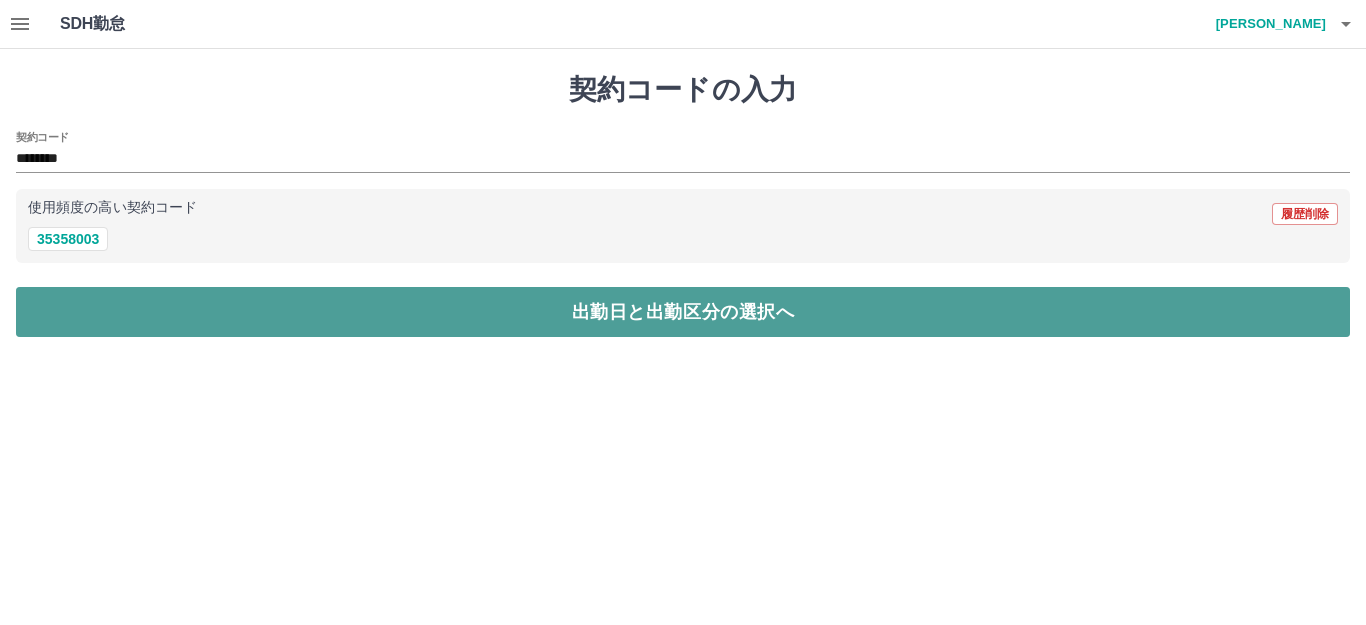click on "出勤日と出勤区分の選択へ" at bounding box center (683, 312) 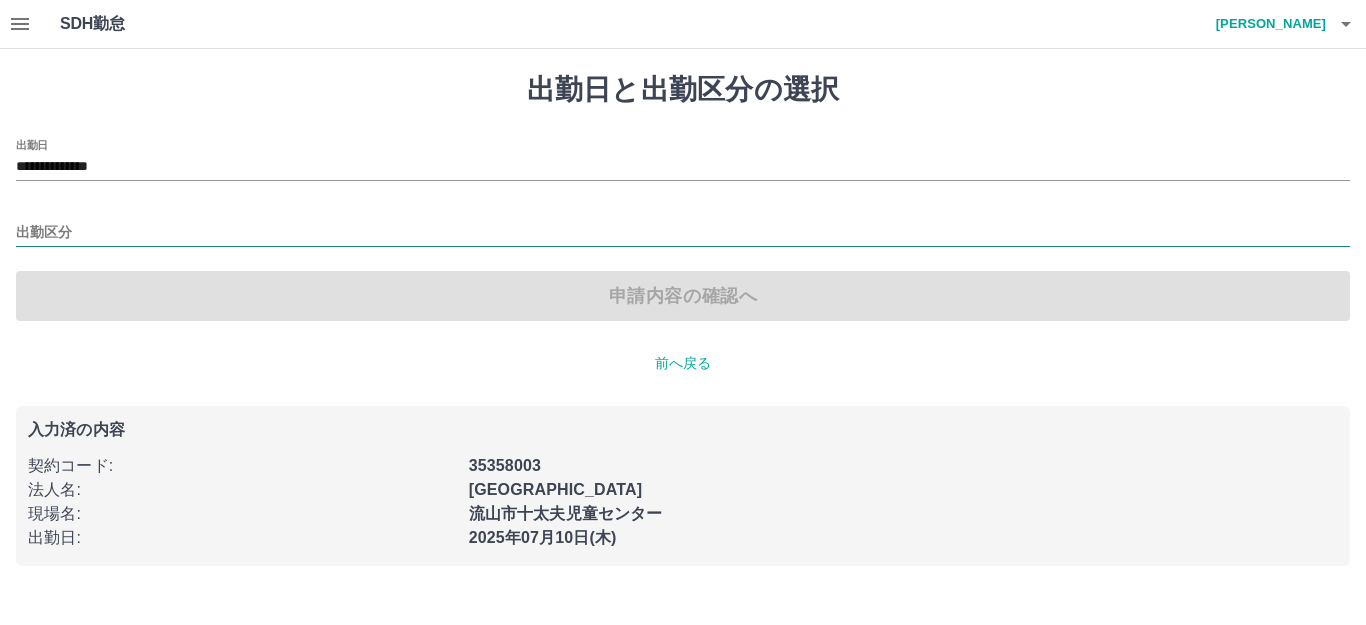 click on "出勤区分" at bounding box center (683, 233) 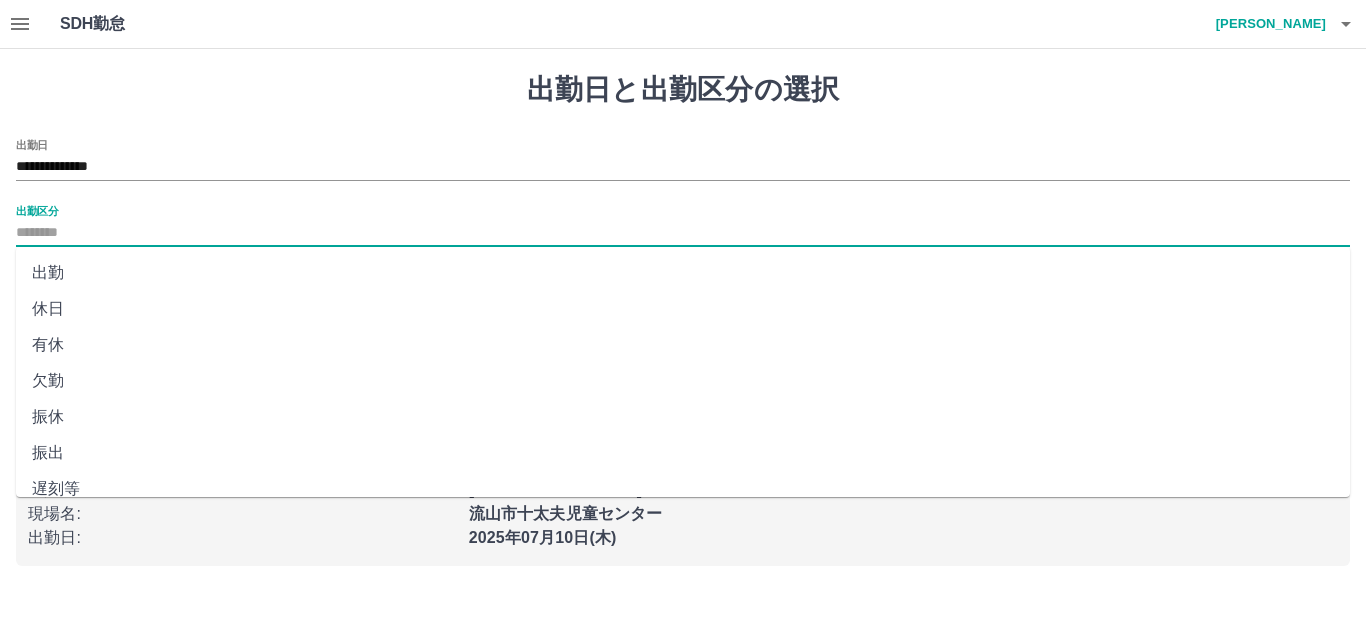 click on "出勤" at bounding box center [683, 273] 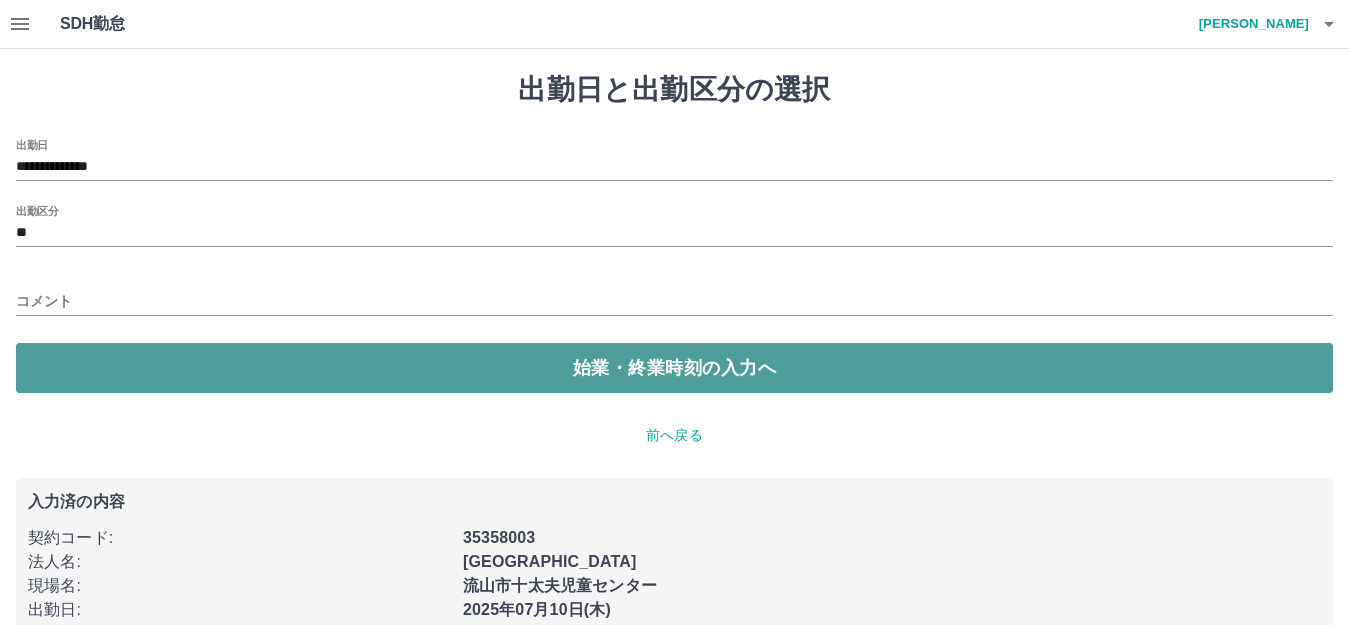 click on "始業・終業時刻の入力へ" at bounding box center [674, 368] 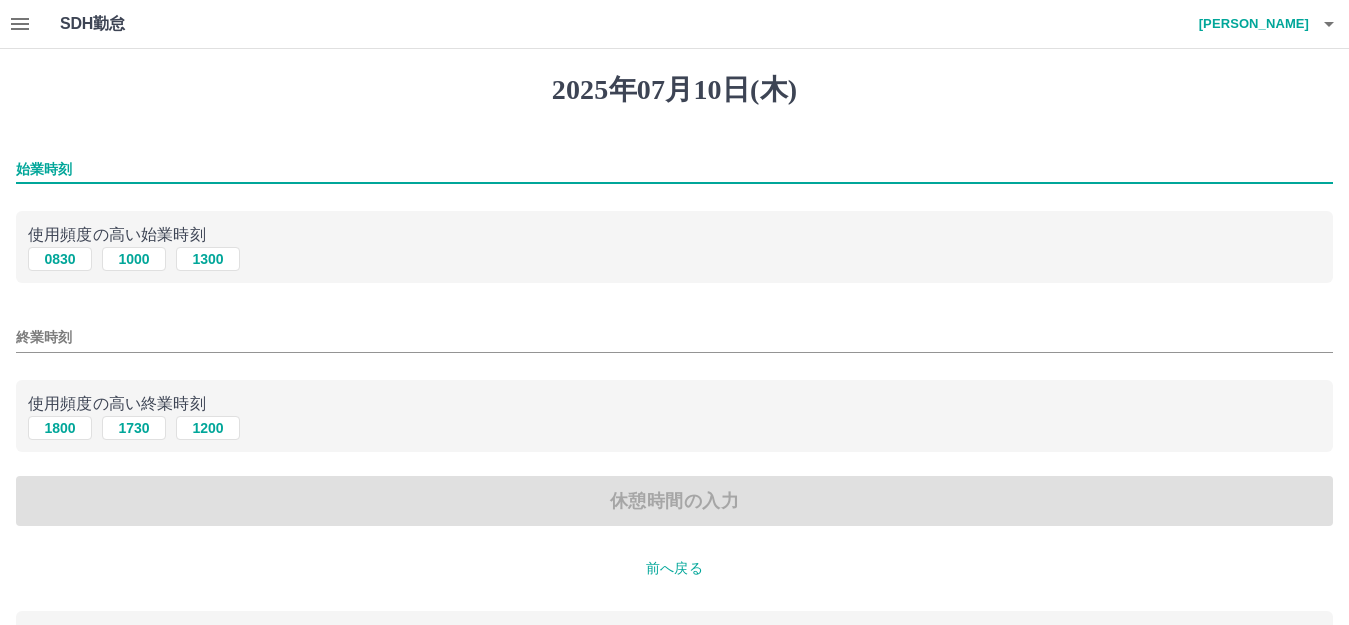 click on "始業時刻" at bounding box center (674, 169) 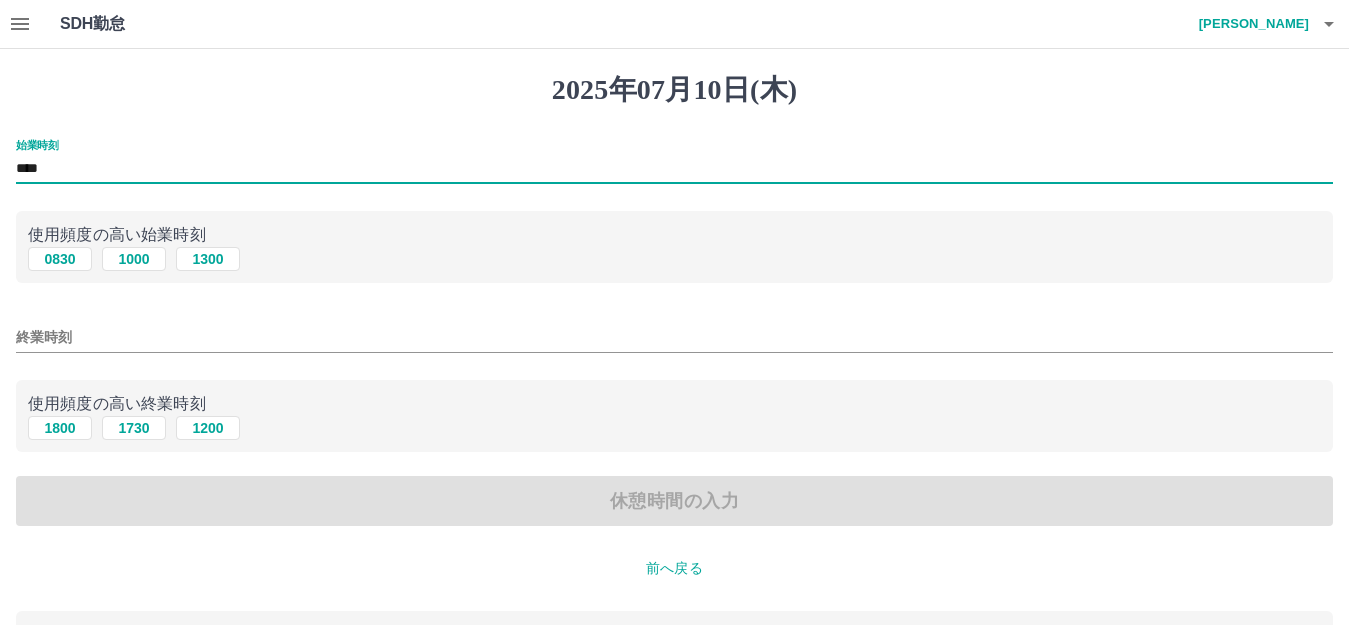 type on "****" 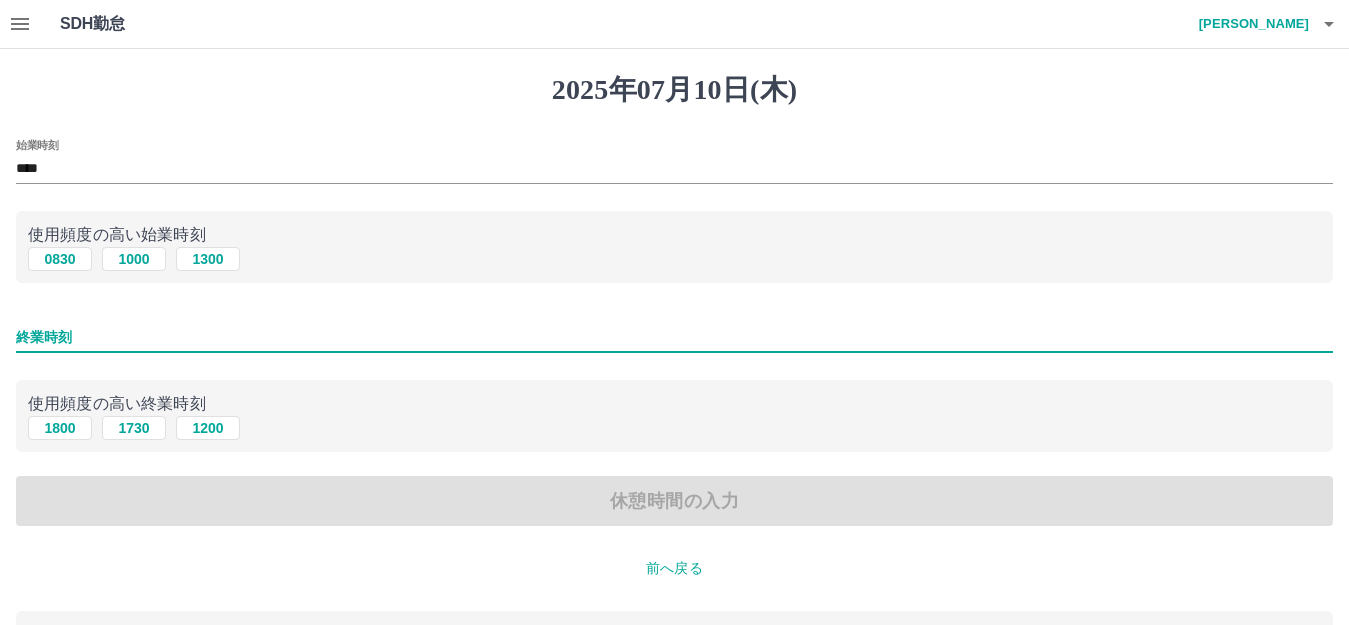 click on "終業時刻" at bounding box center [674, 337] 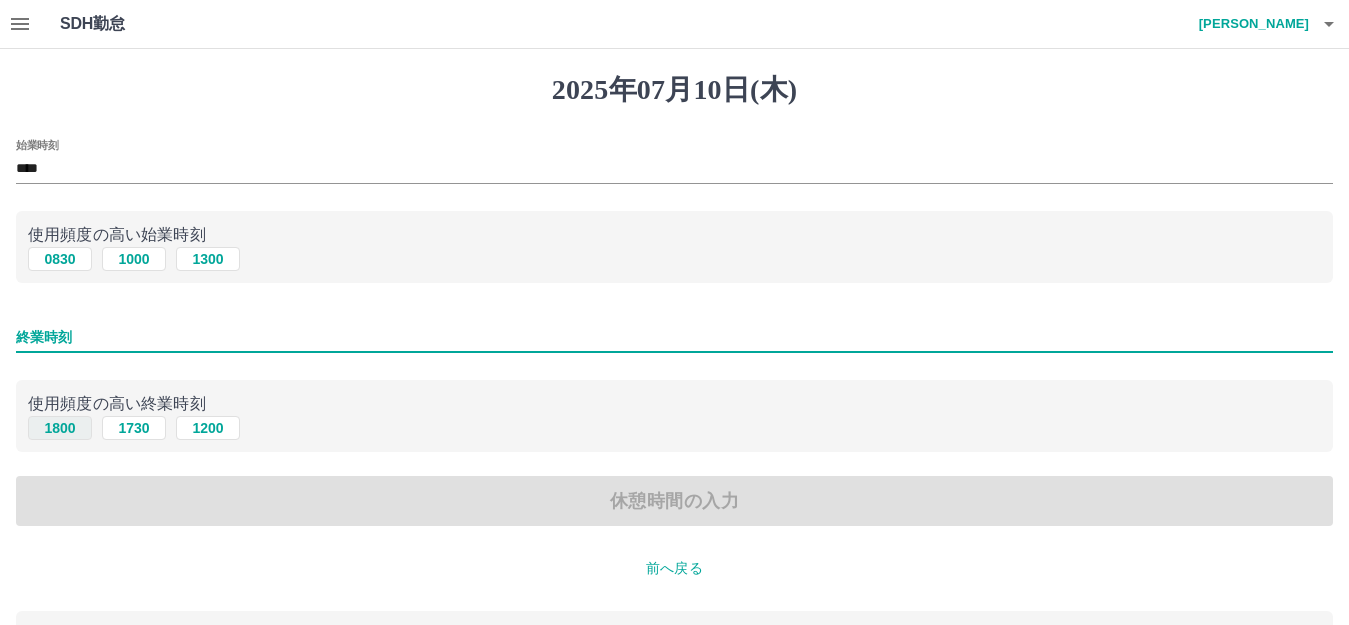 click on "1800" at bounding box center [60, 428] 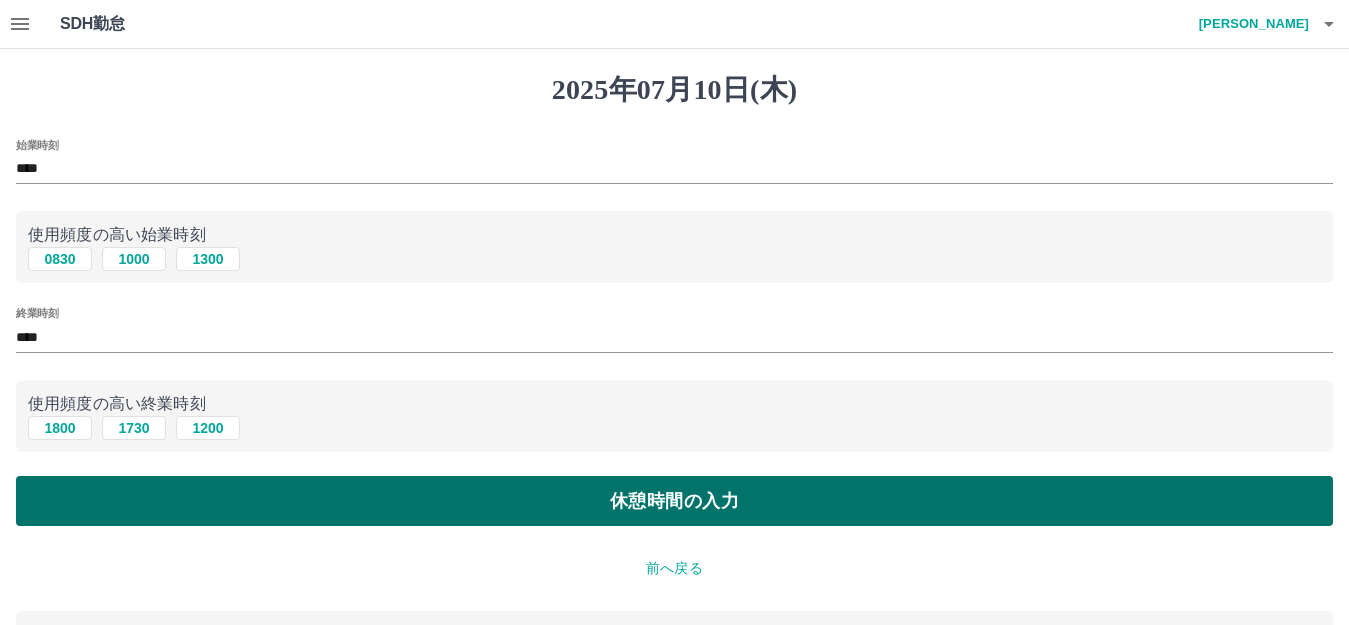 click on "休憩時間の入力" at bounding box center (674, 501) 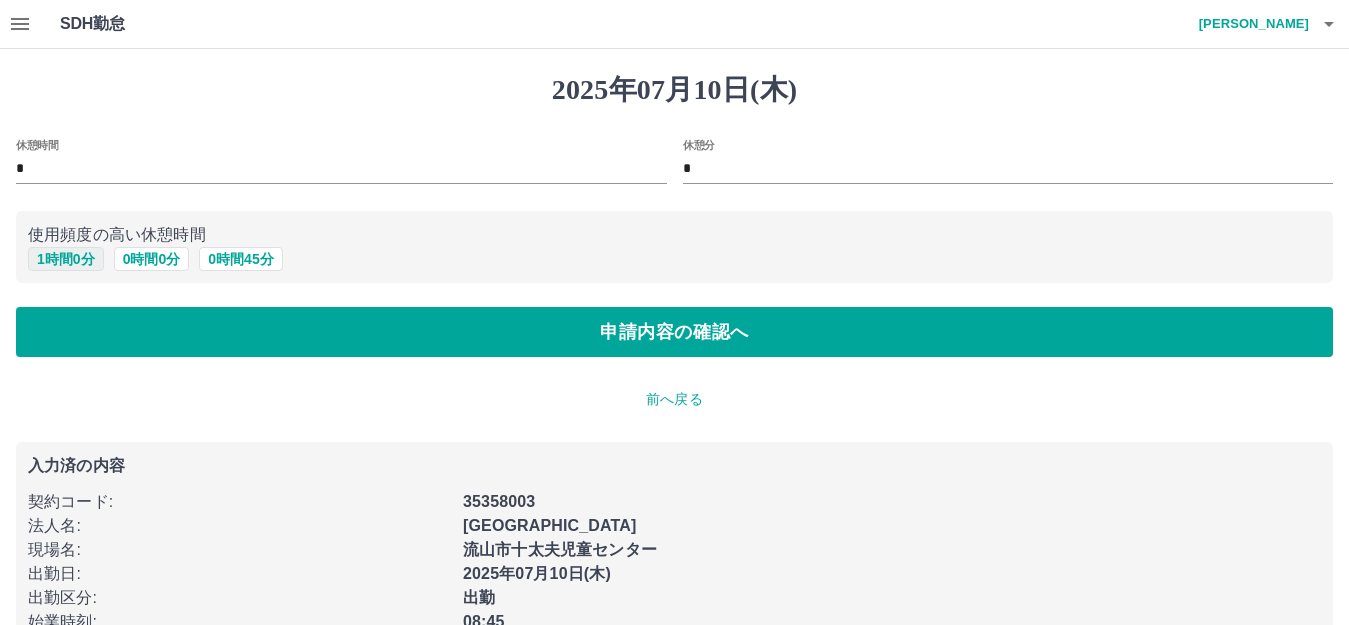click on "1 時間 0 分" at bounding box center (66, 259) 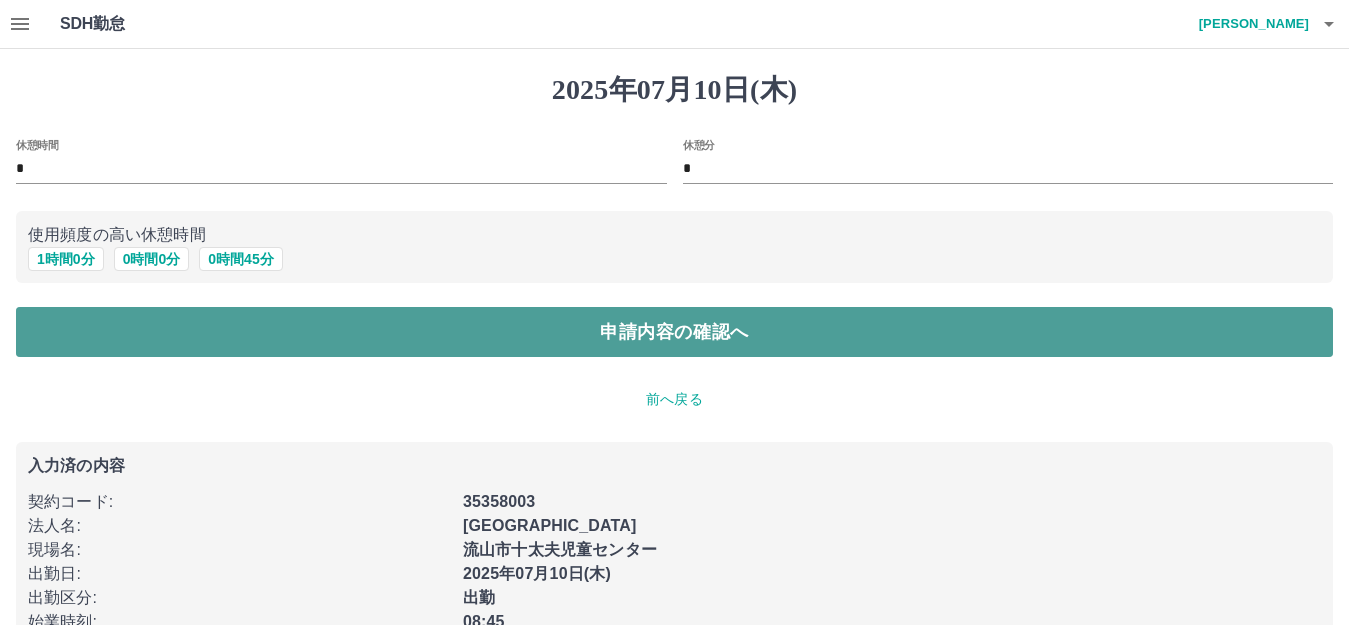 click on "申請内容の確認へ" at bounding box center [674, 332] 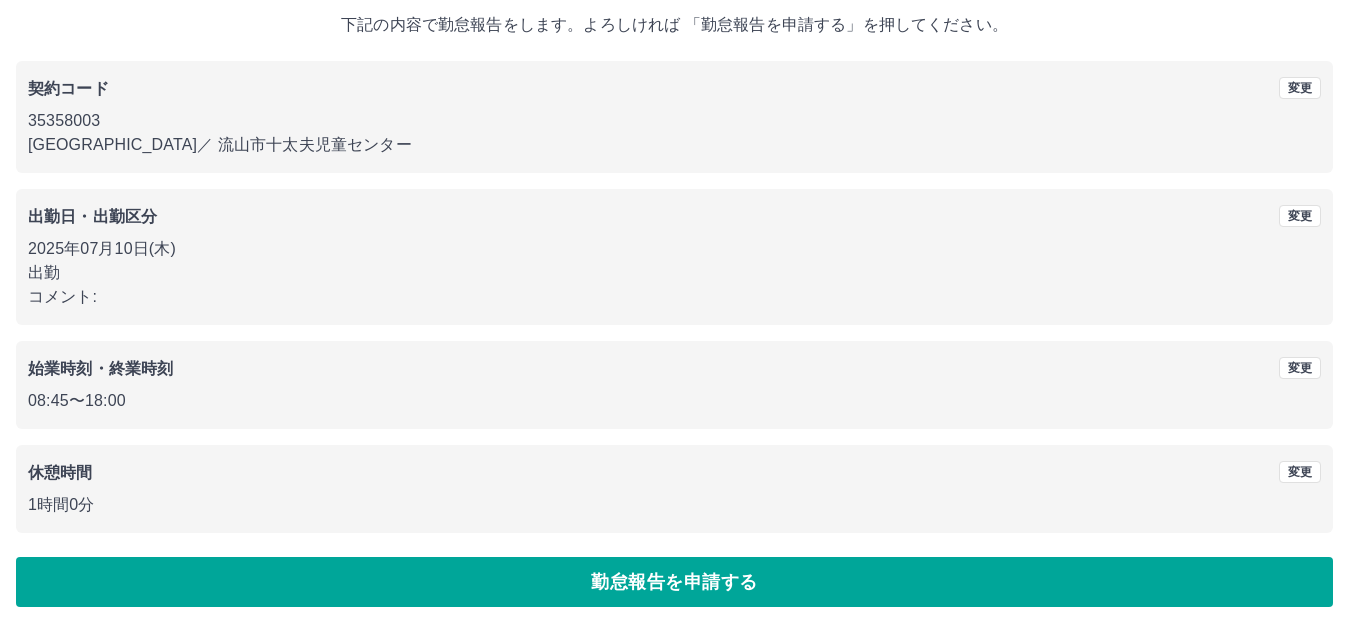 scroll, scrollTop: 124, scrollLeft: 0, axis: vertical 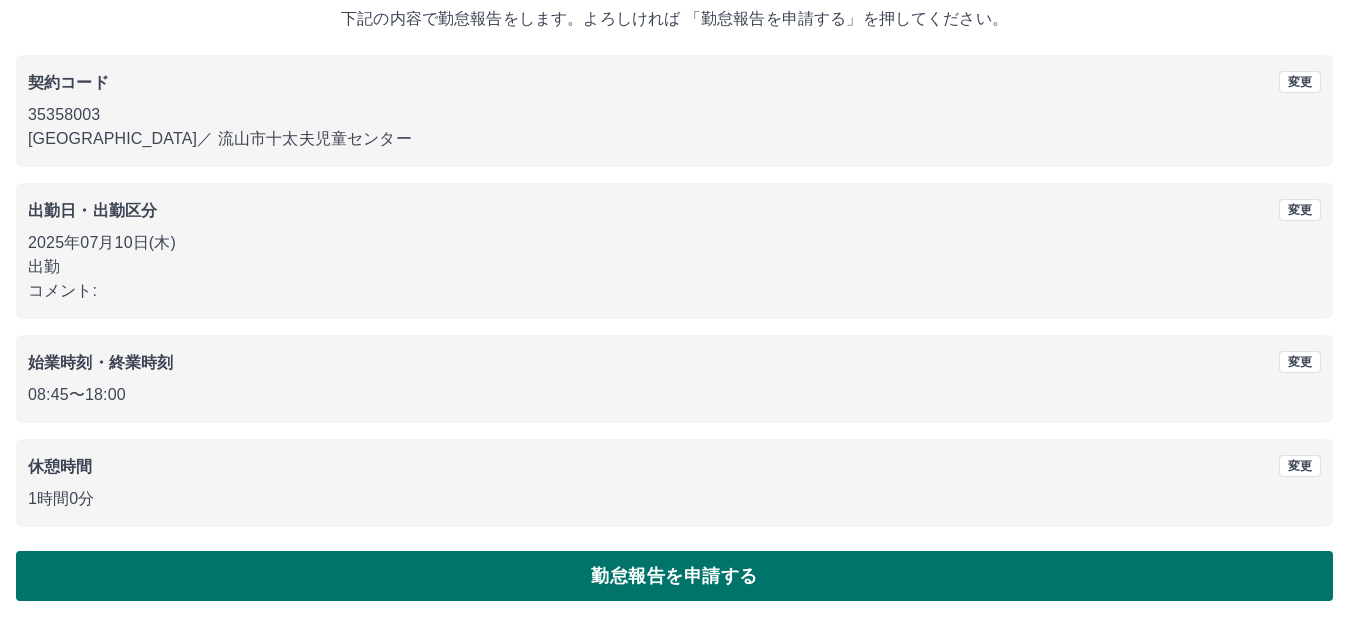 click on "勤怠報告を申請する" at bounding box center (674, 576) 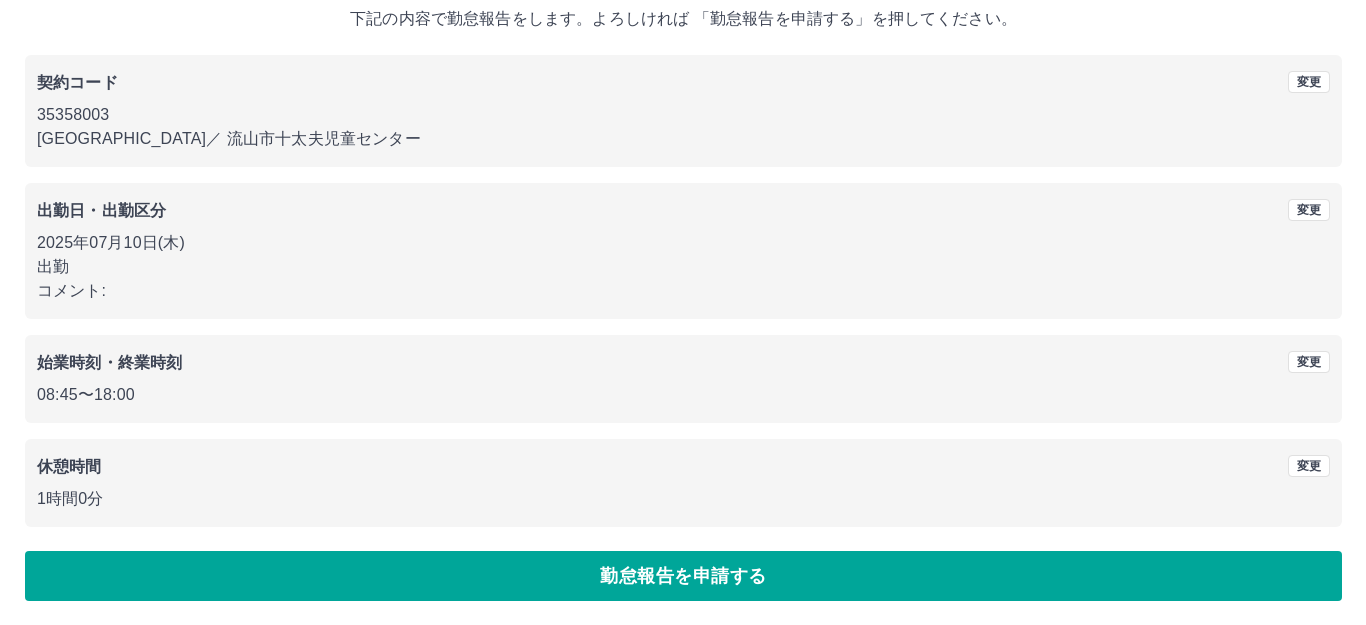 scroll, scrollTop: 0, scrollLeft: 0, axis: both 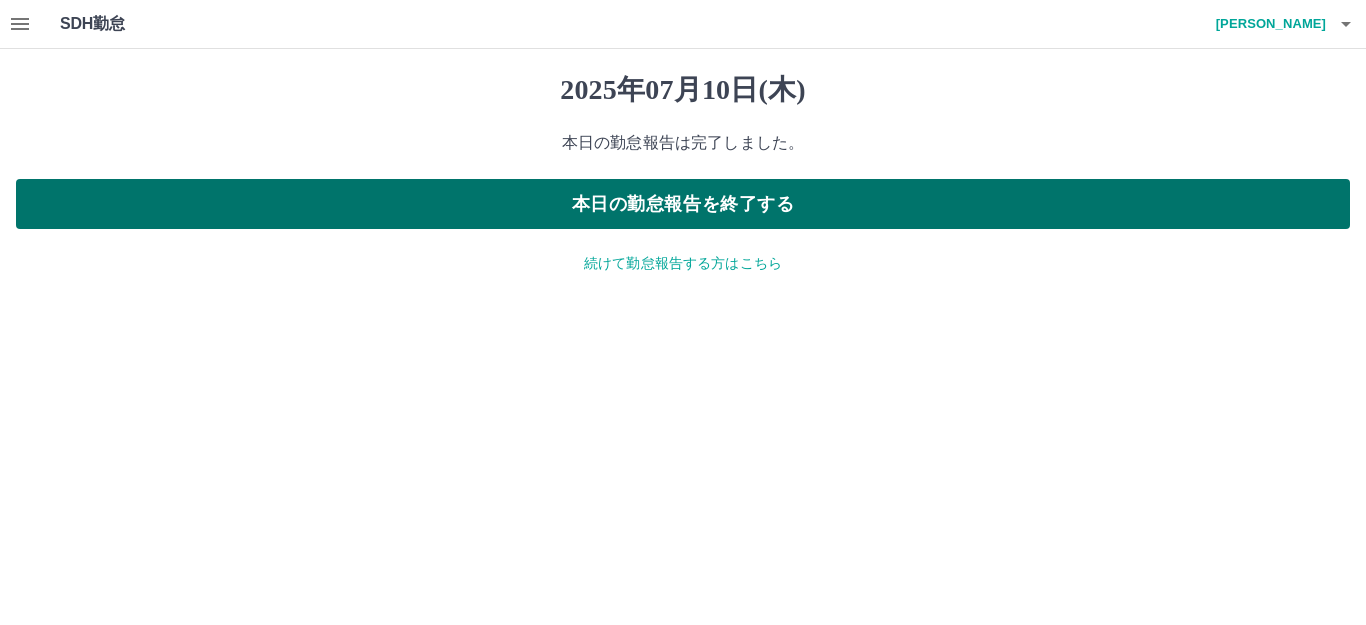 click on "本日の勤怠報告を終了する" at bounding box center [683, 204] 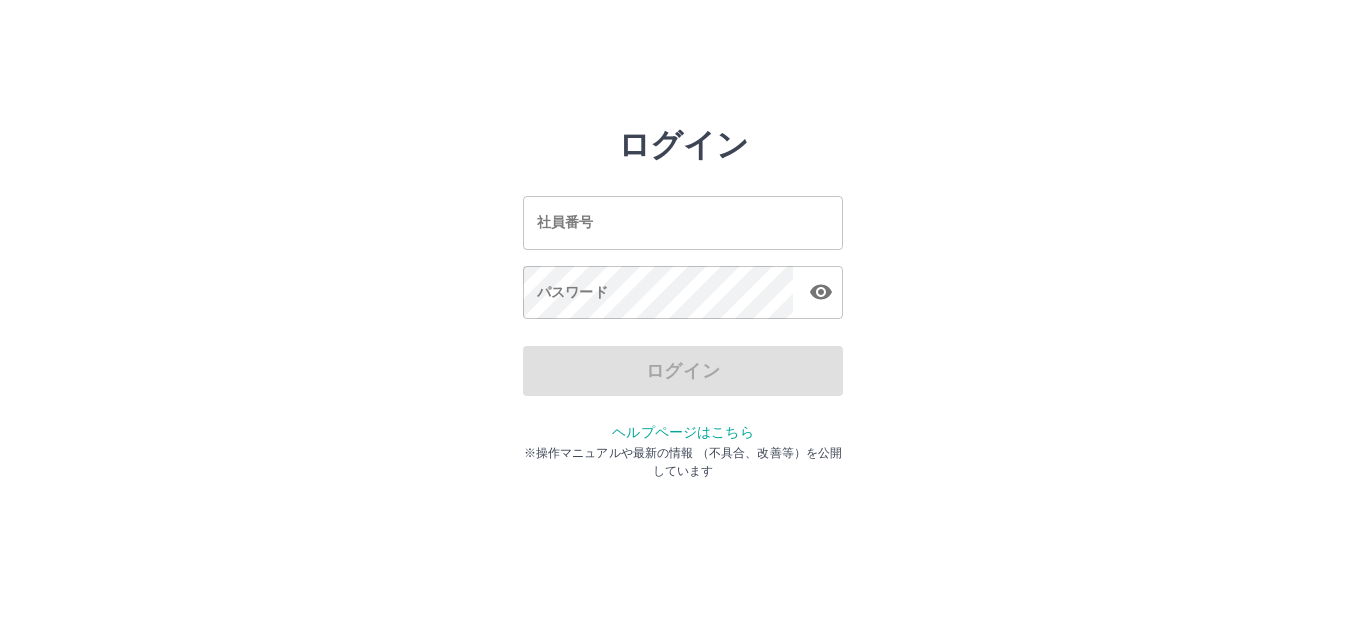 scroll, scrollTop: 0, scrollLeft: 0, axis: both 